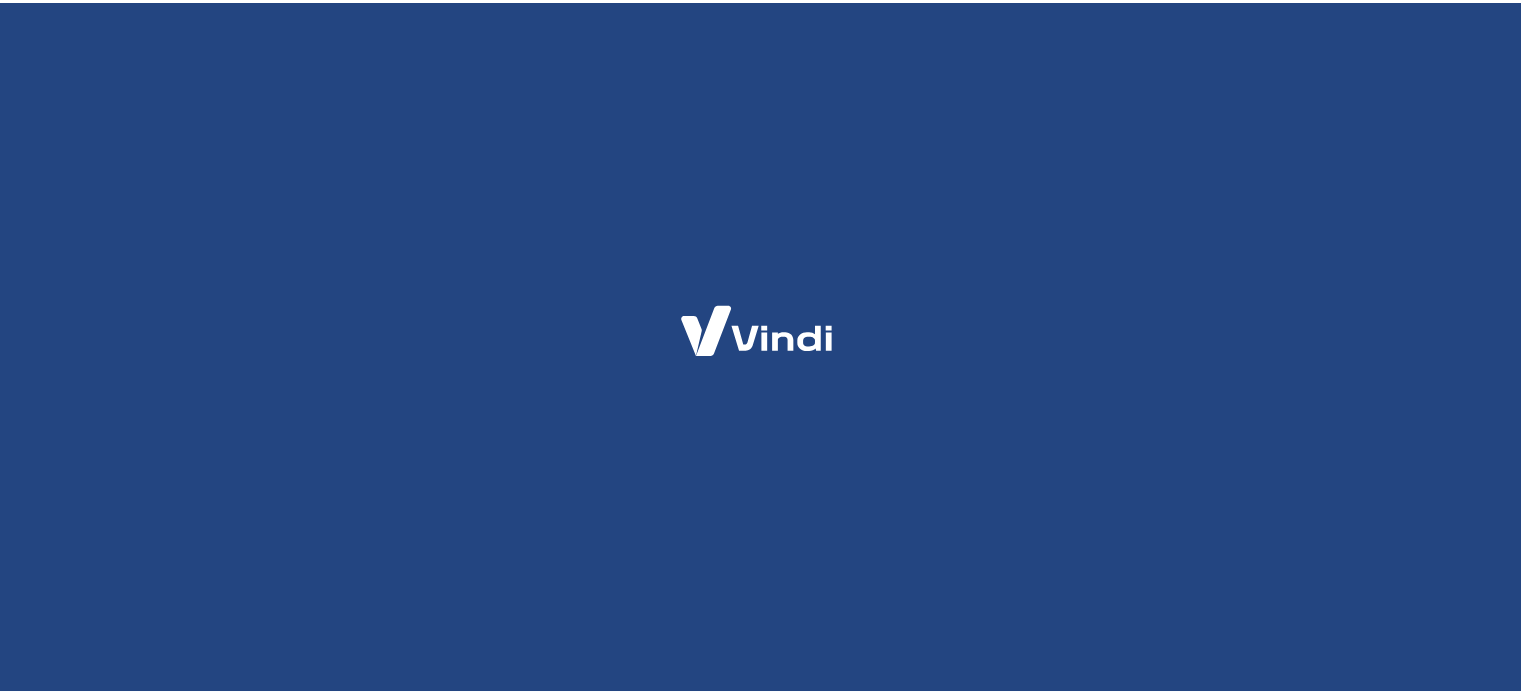 scroll, scrollTop: 0, scrollLeft: 0, axis: both 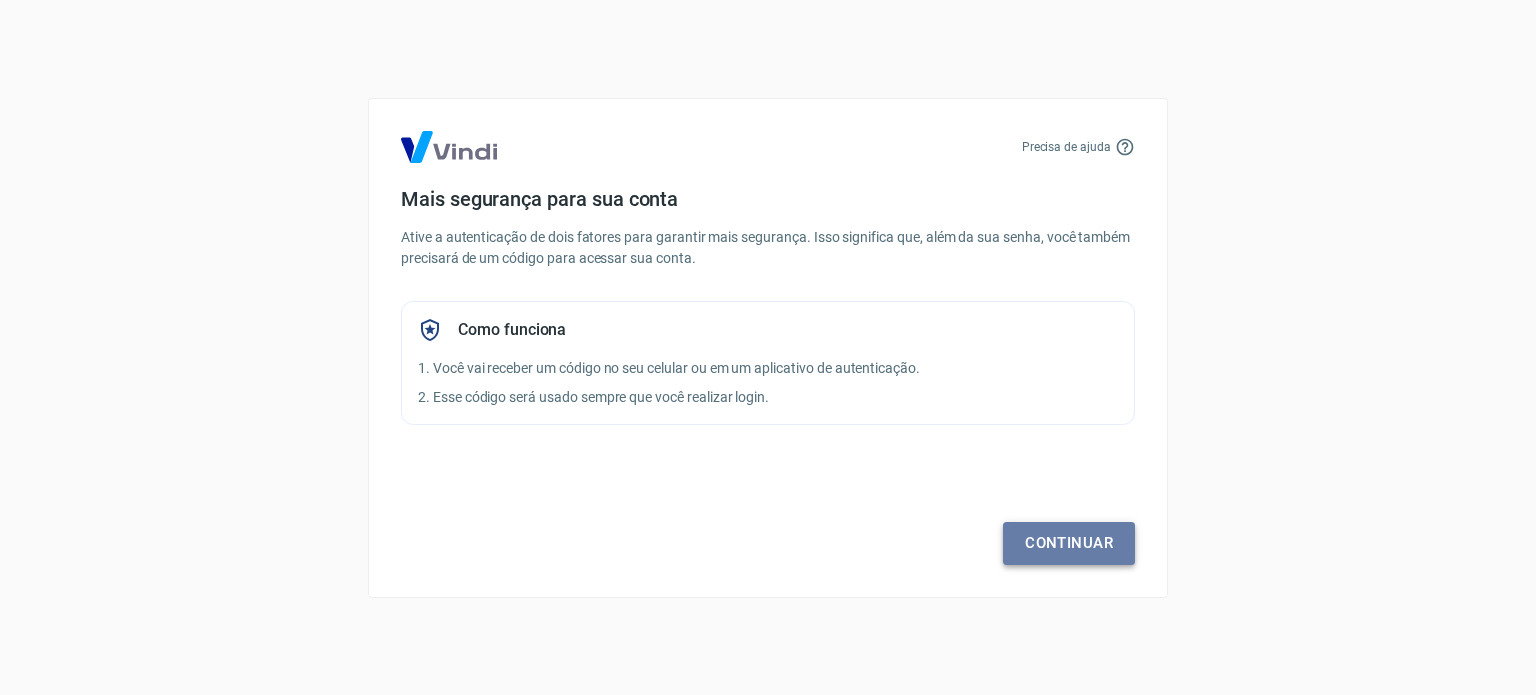 click on "Continuar" at bounding box center (1069, 543) 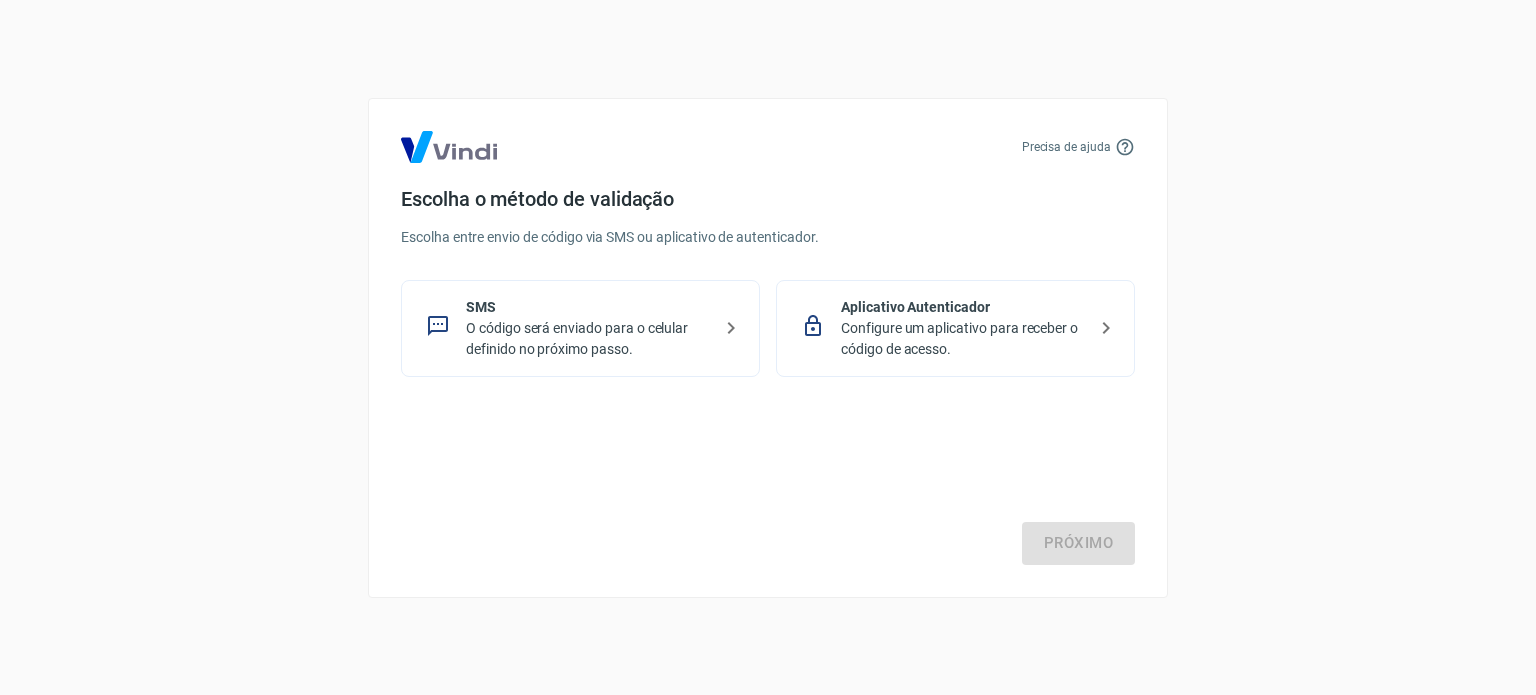 click on "O código será enviado para o celular definido no próximo passo." at bounding box center (588, 339) 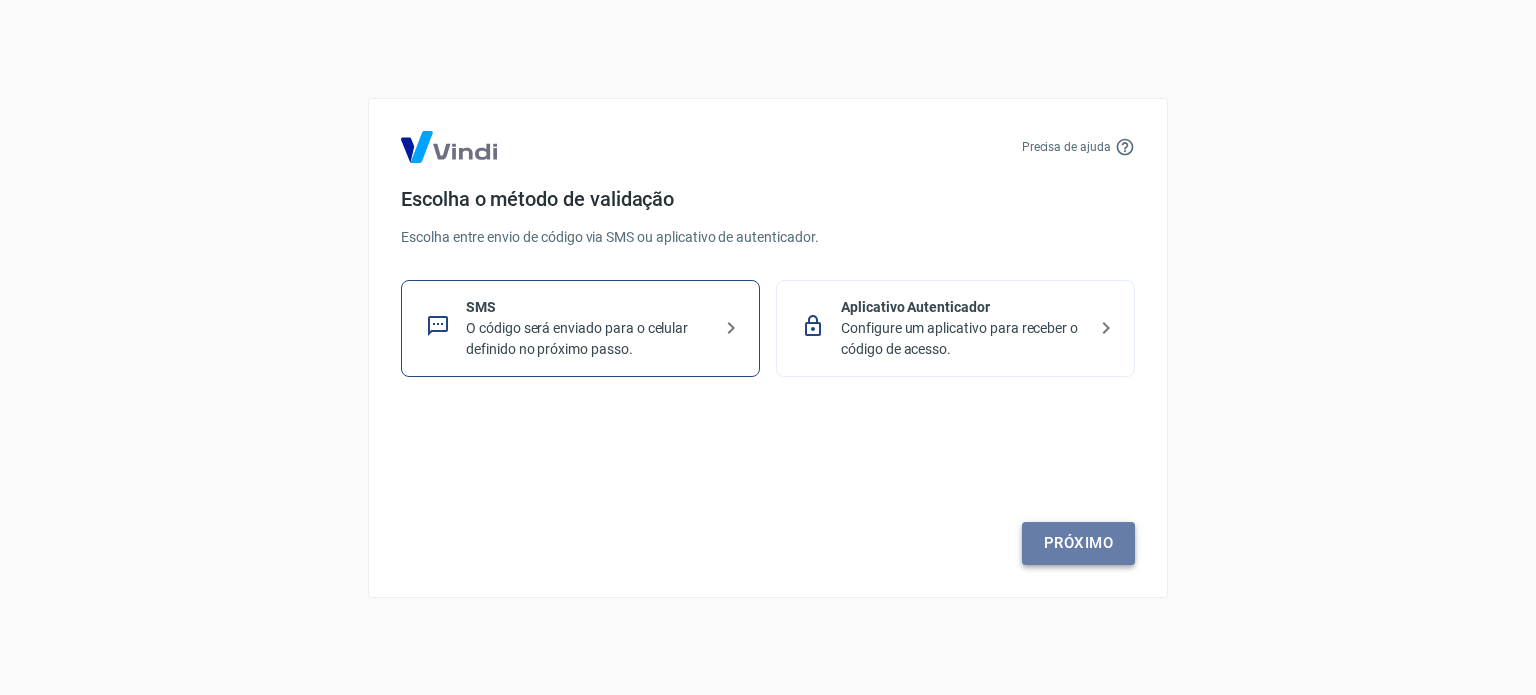 click on "Próximo" at bounding box center [1078, 543] 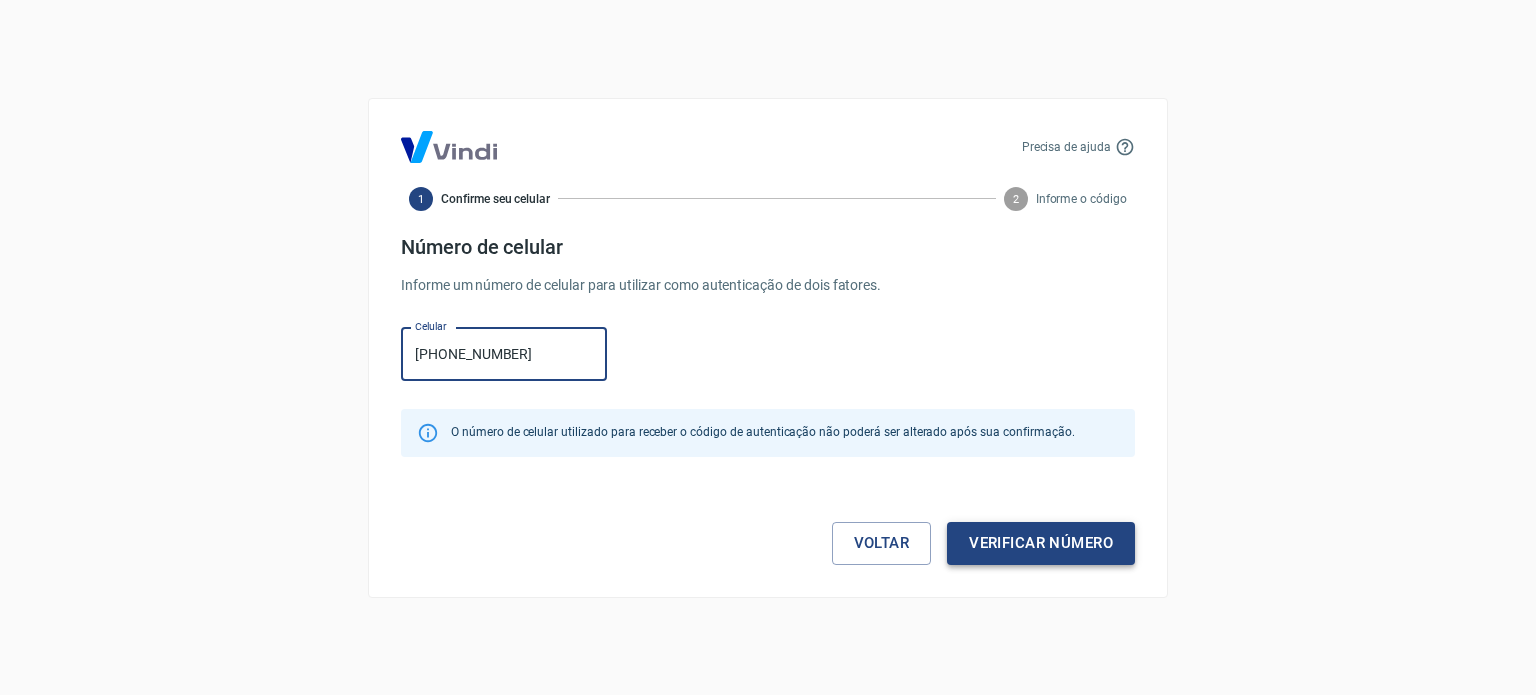 type on "(67) 99819-0966" 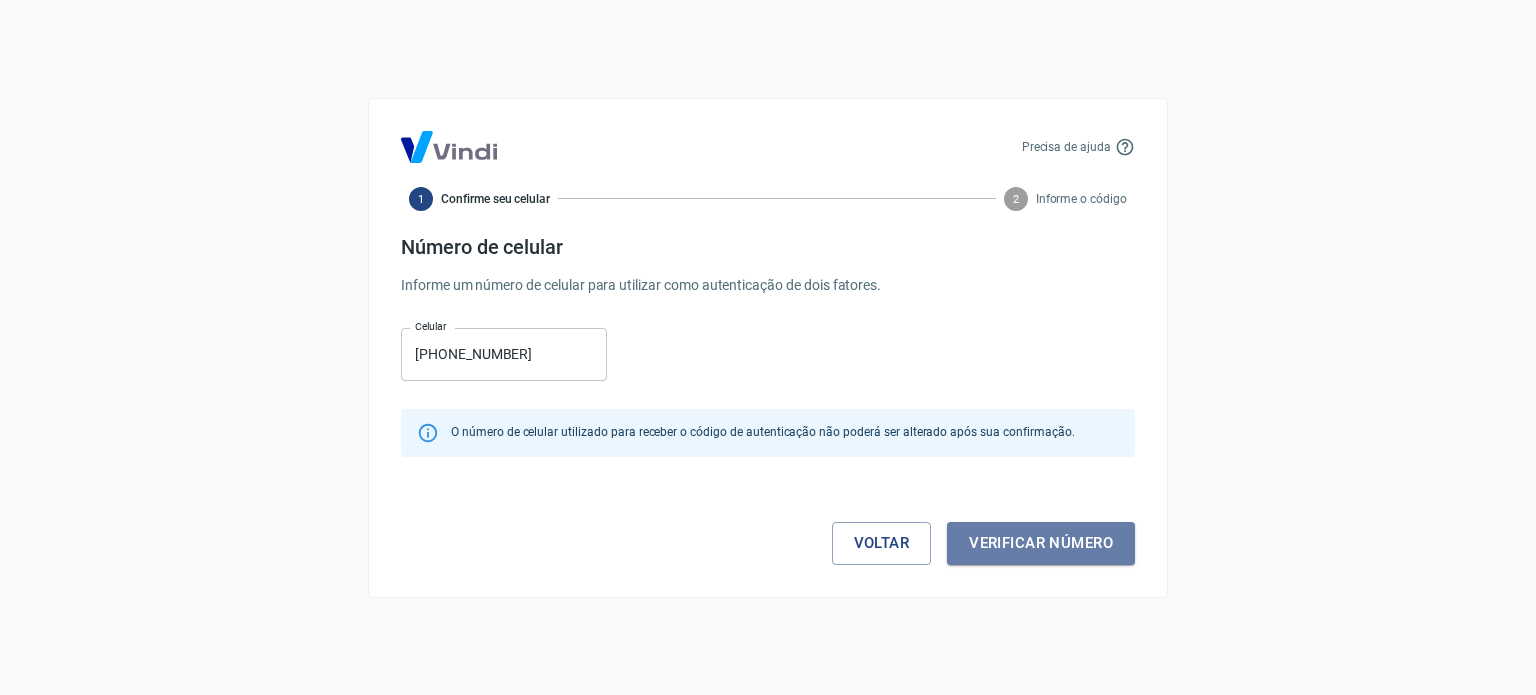click on "Verificar número" at bounding box center [1041, 543] 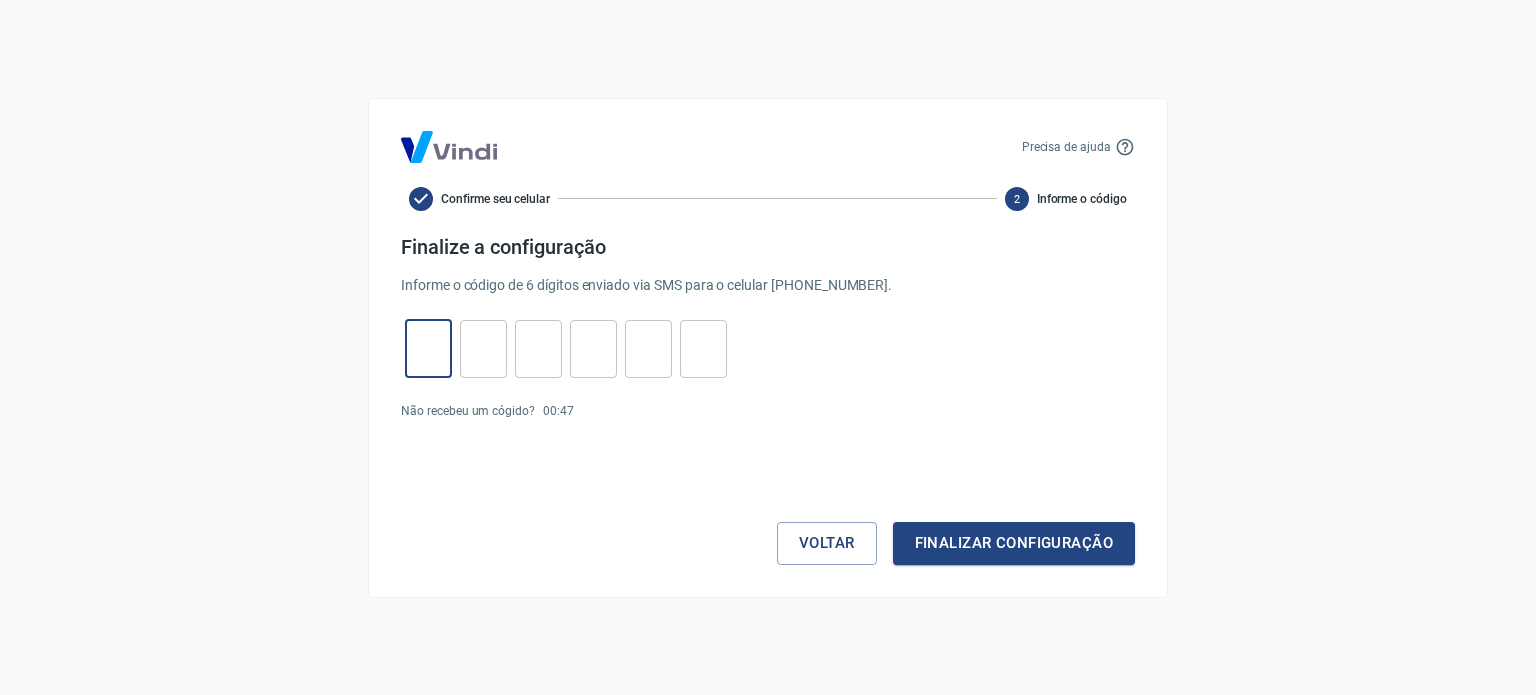 click at bounding box center [428, 348] 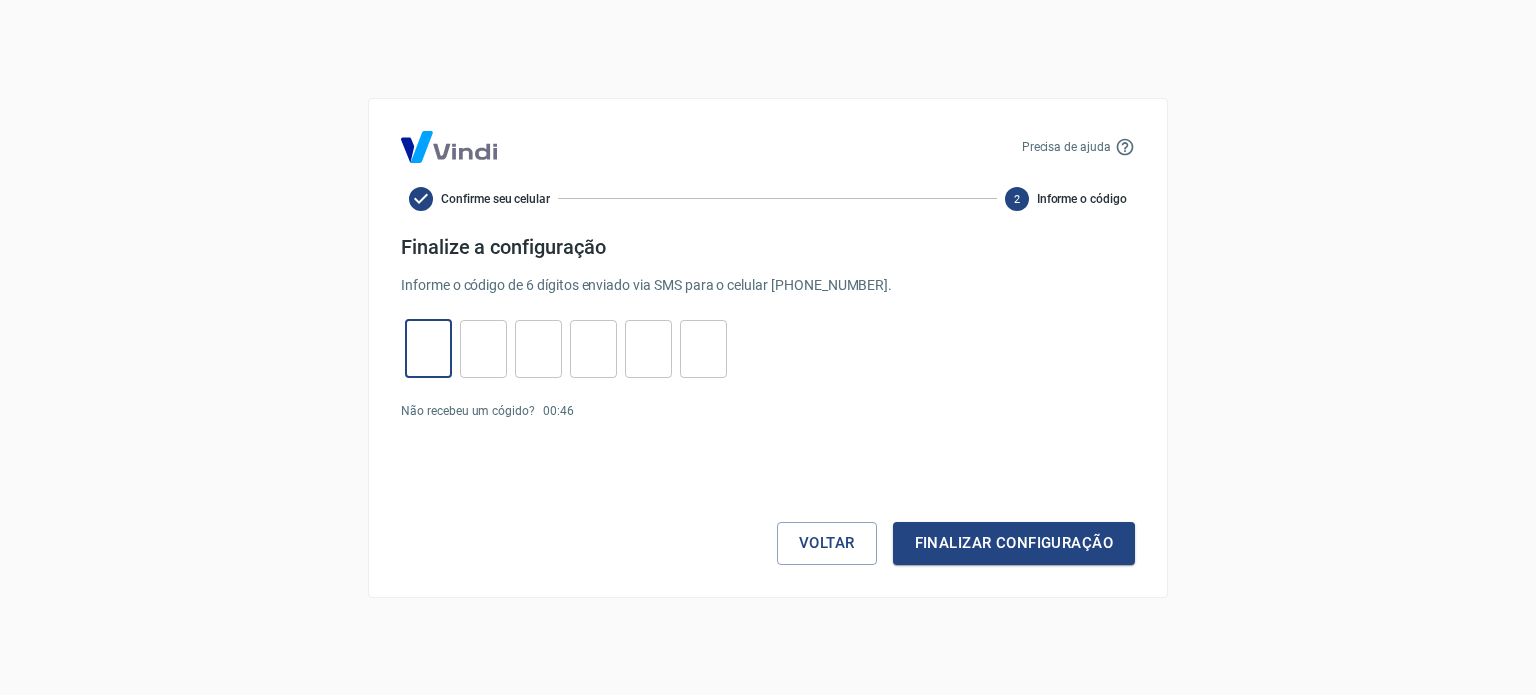 type on "4" 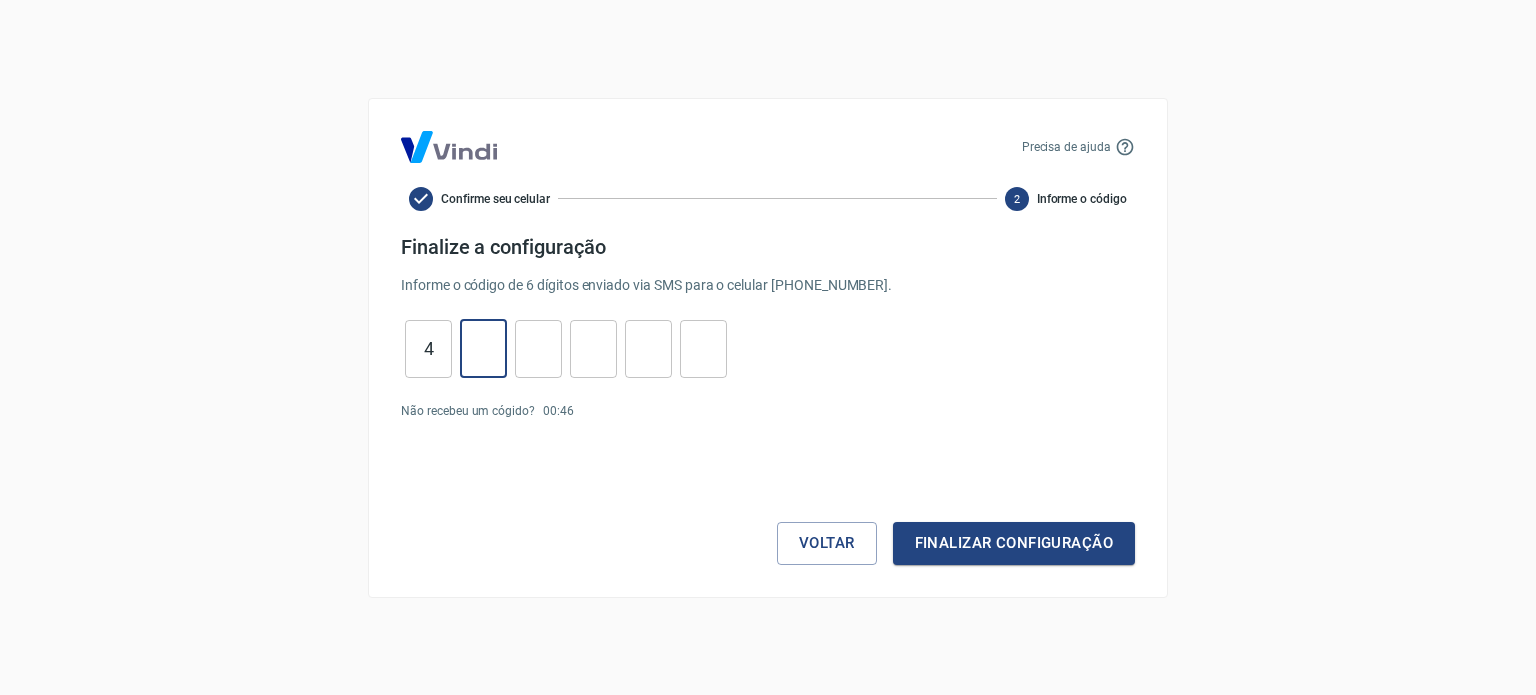 type on "2" 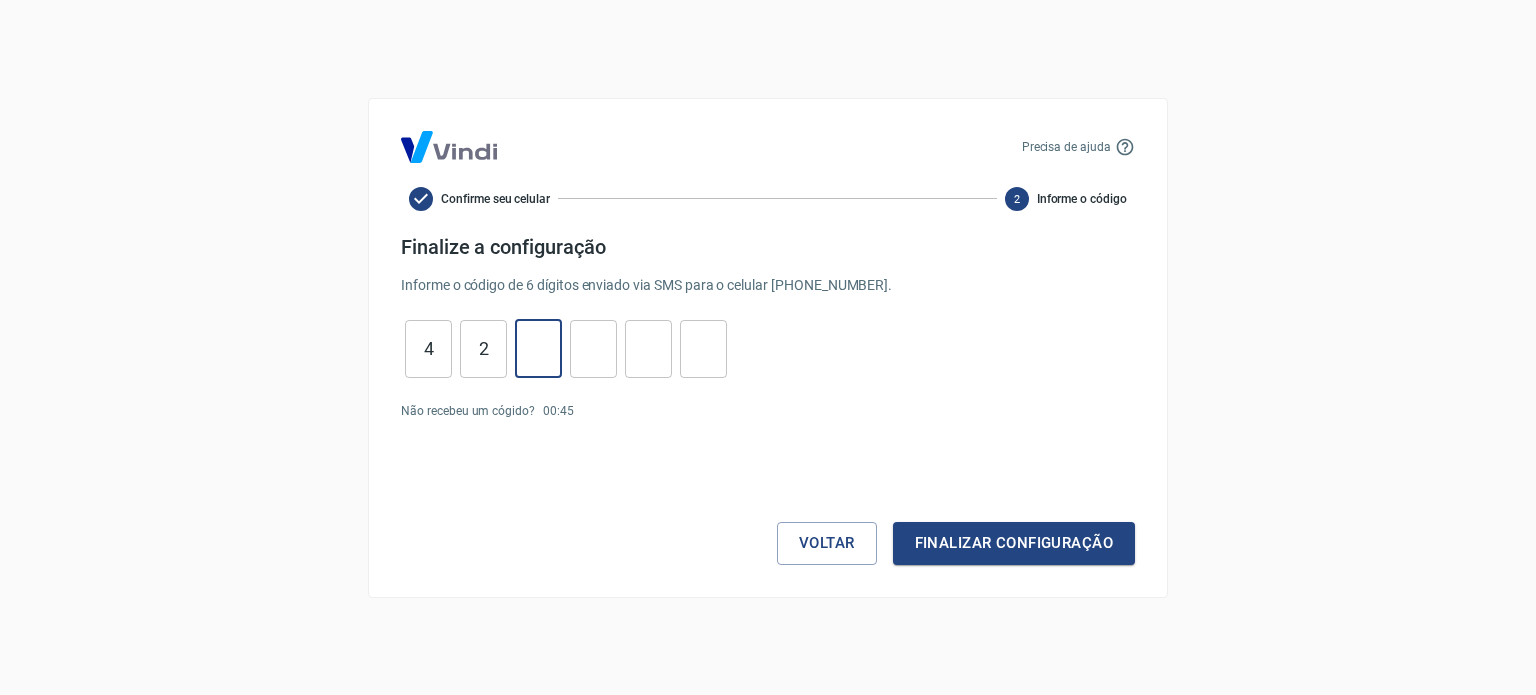 type on "1" 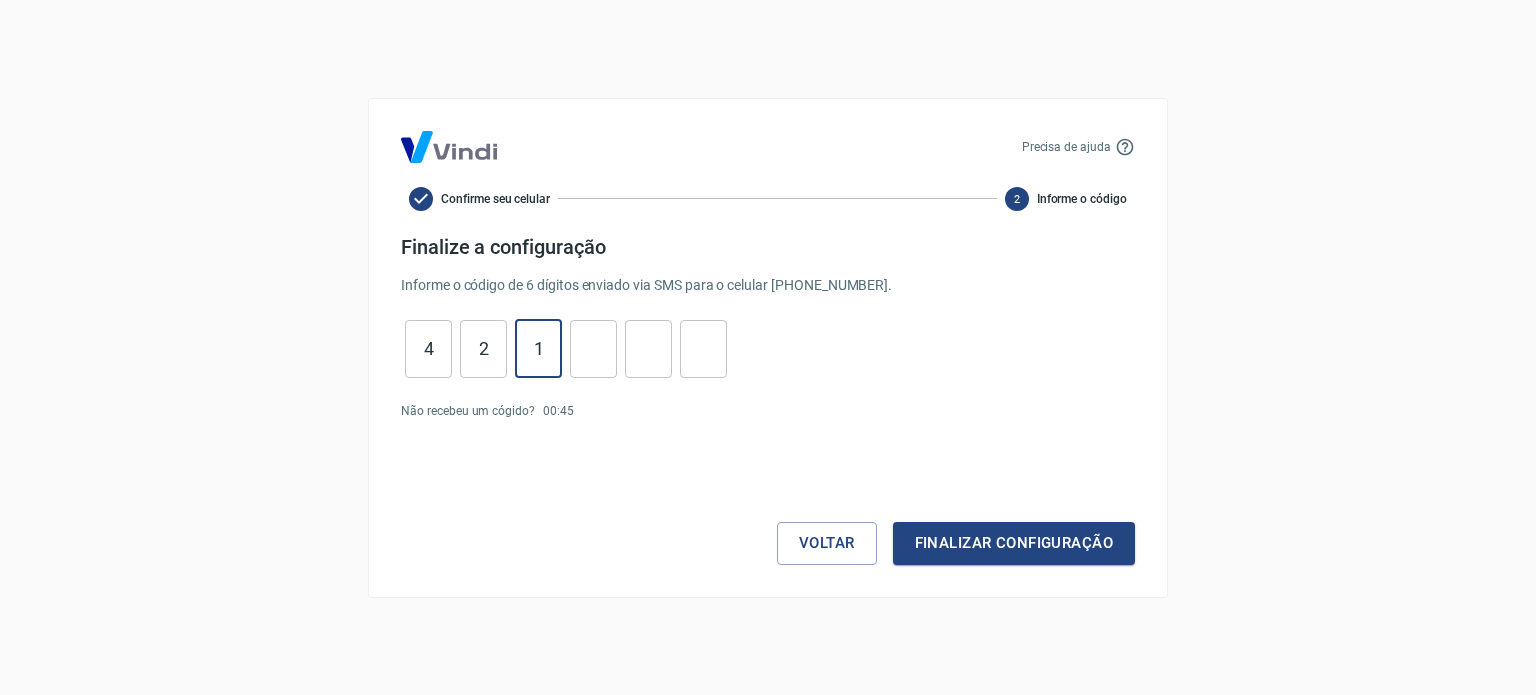 type on "1" 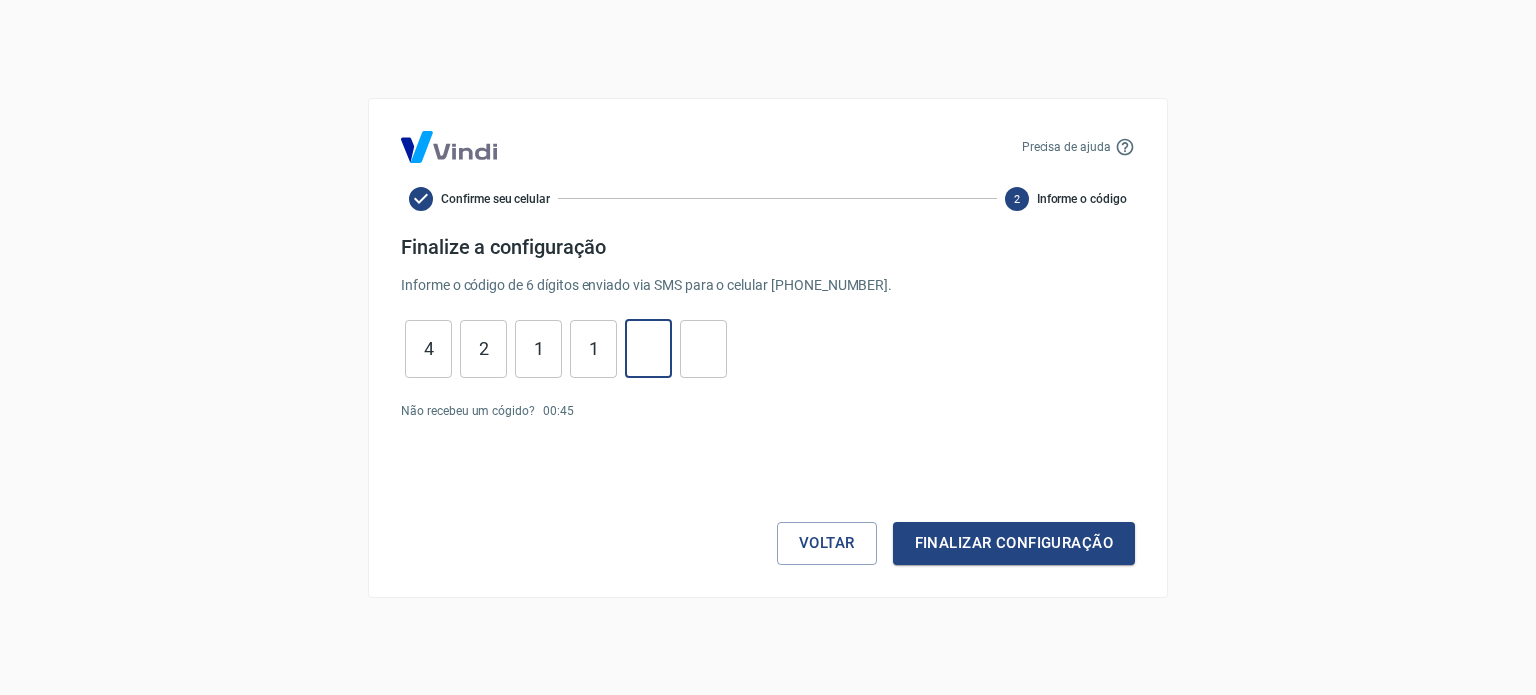 type on "5" 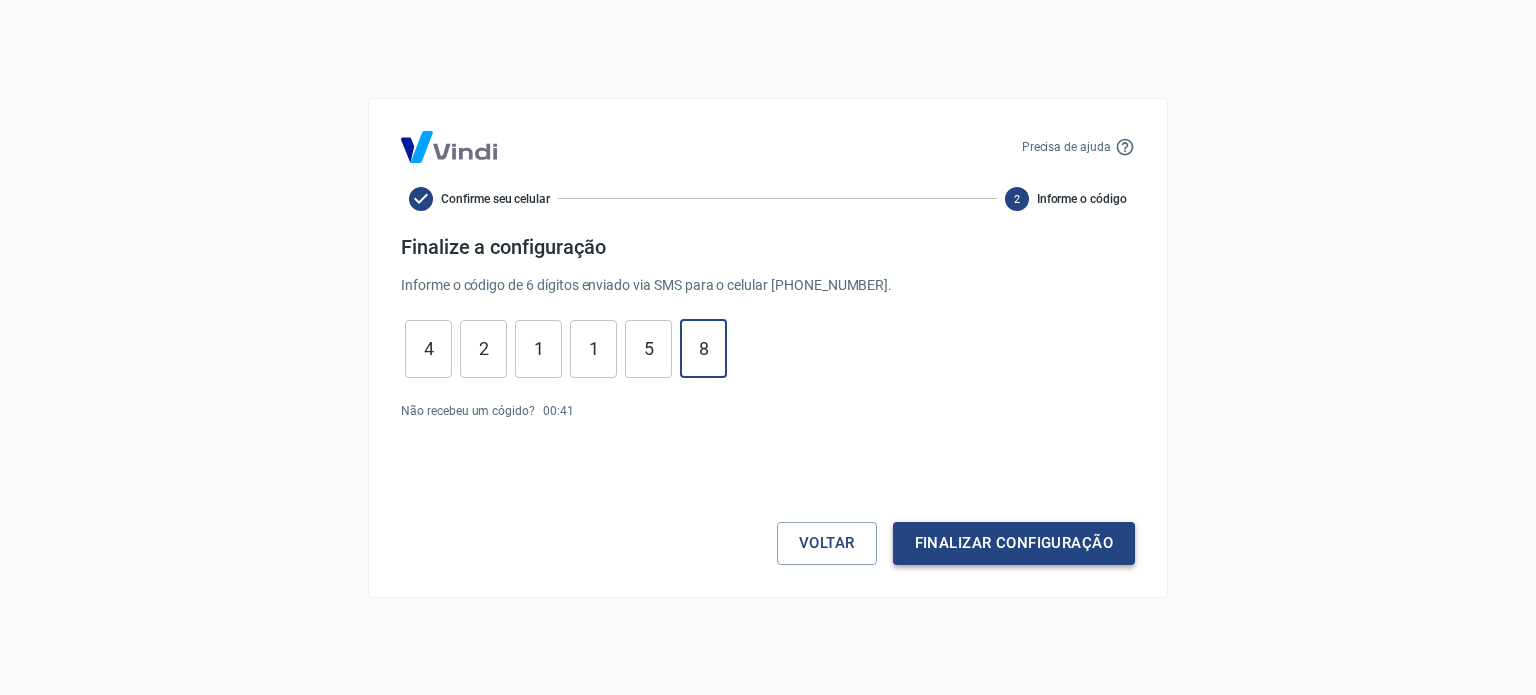 type on "8" 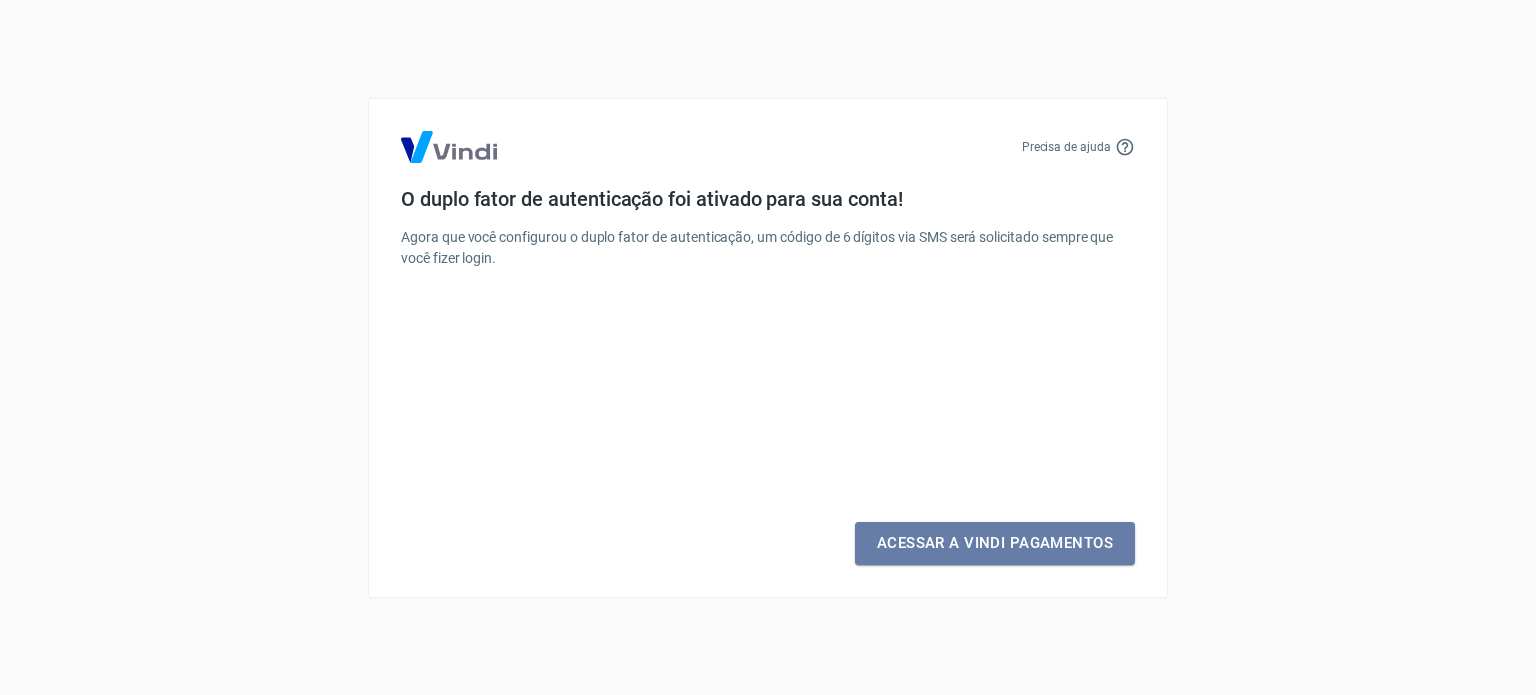 click on "Acessar a Vindi Pagamentos" at bounding box center [995, 543] 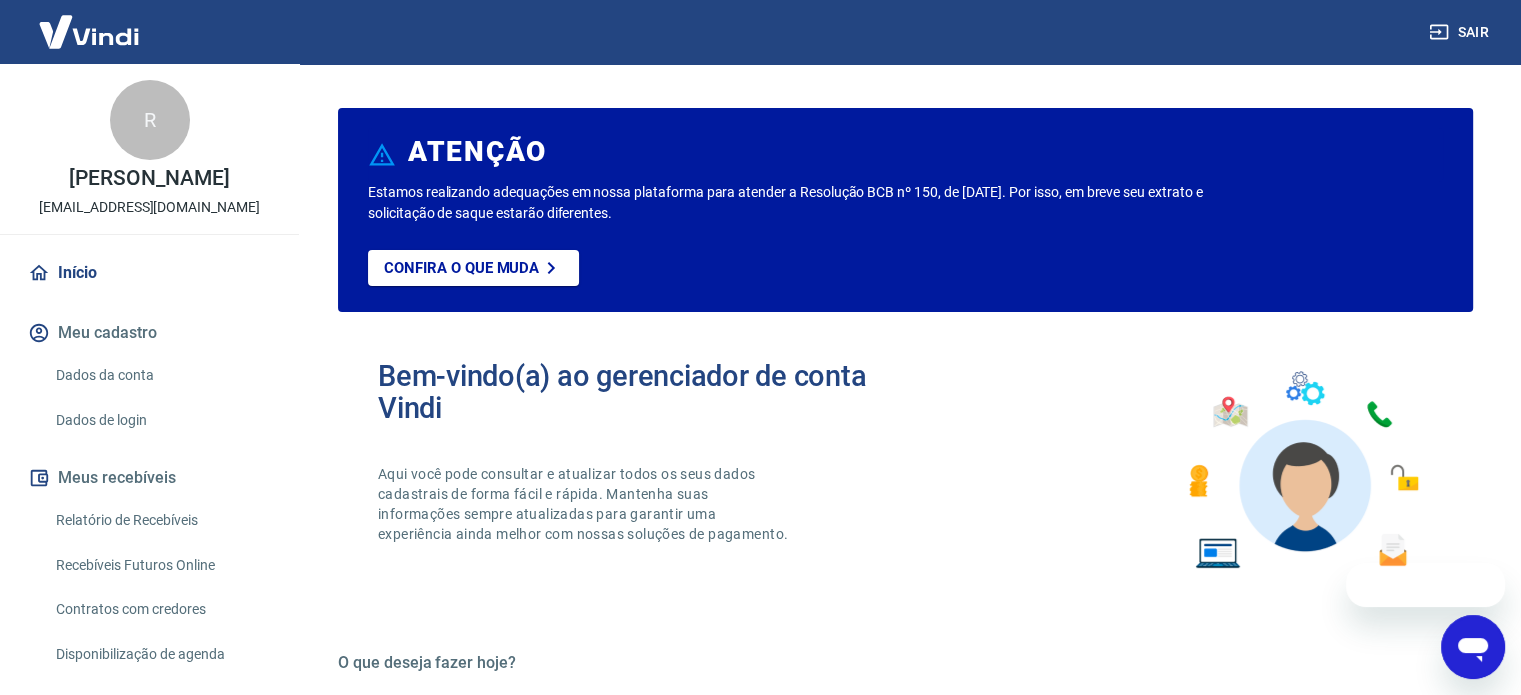 scroll, scrollTop: 0, scrollLeft: 0, axis: both 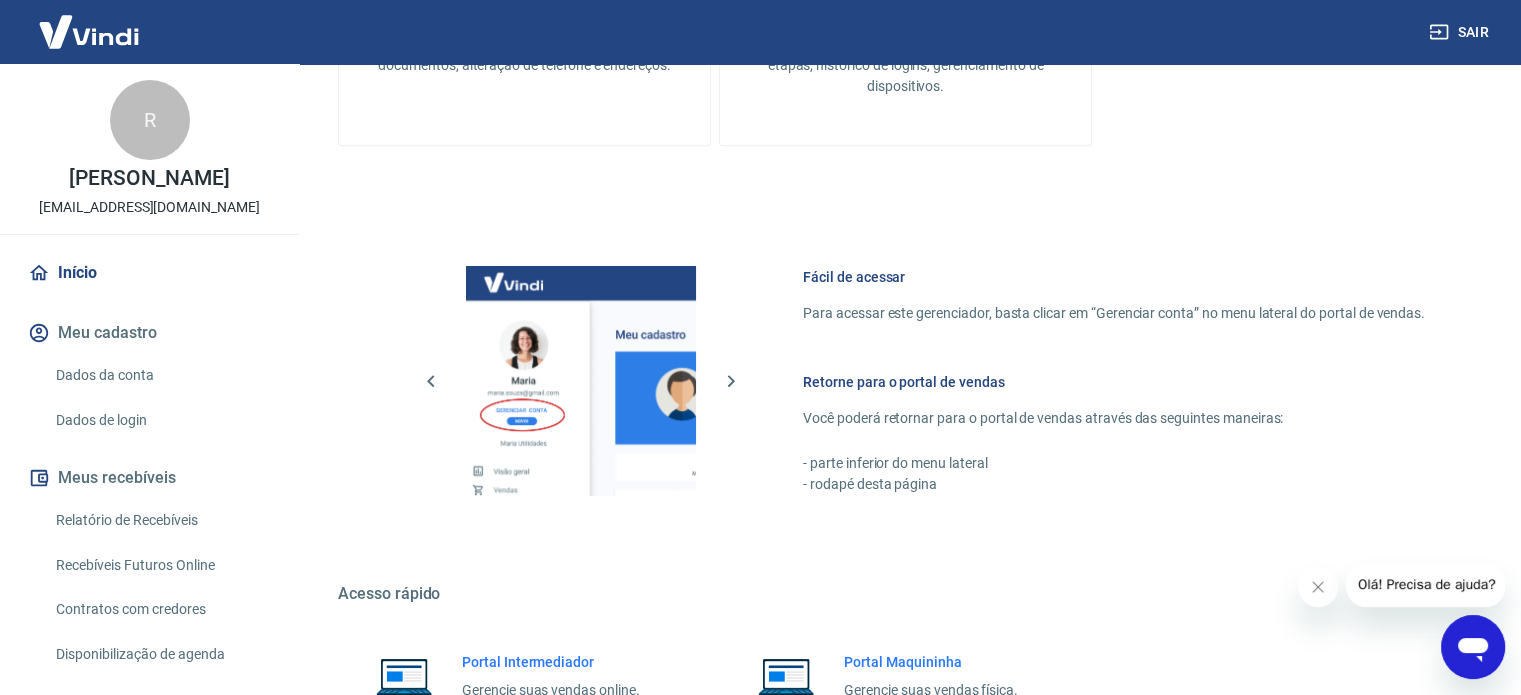 click on "Retorne para o portal de vendas" at bounding box center [1114, 382] 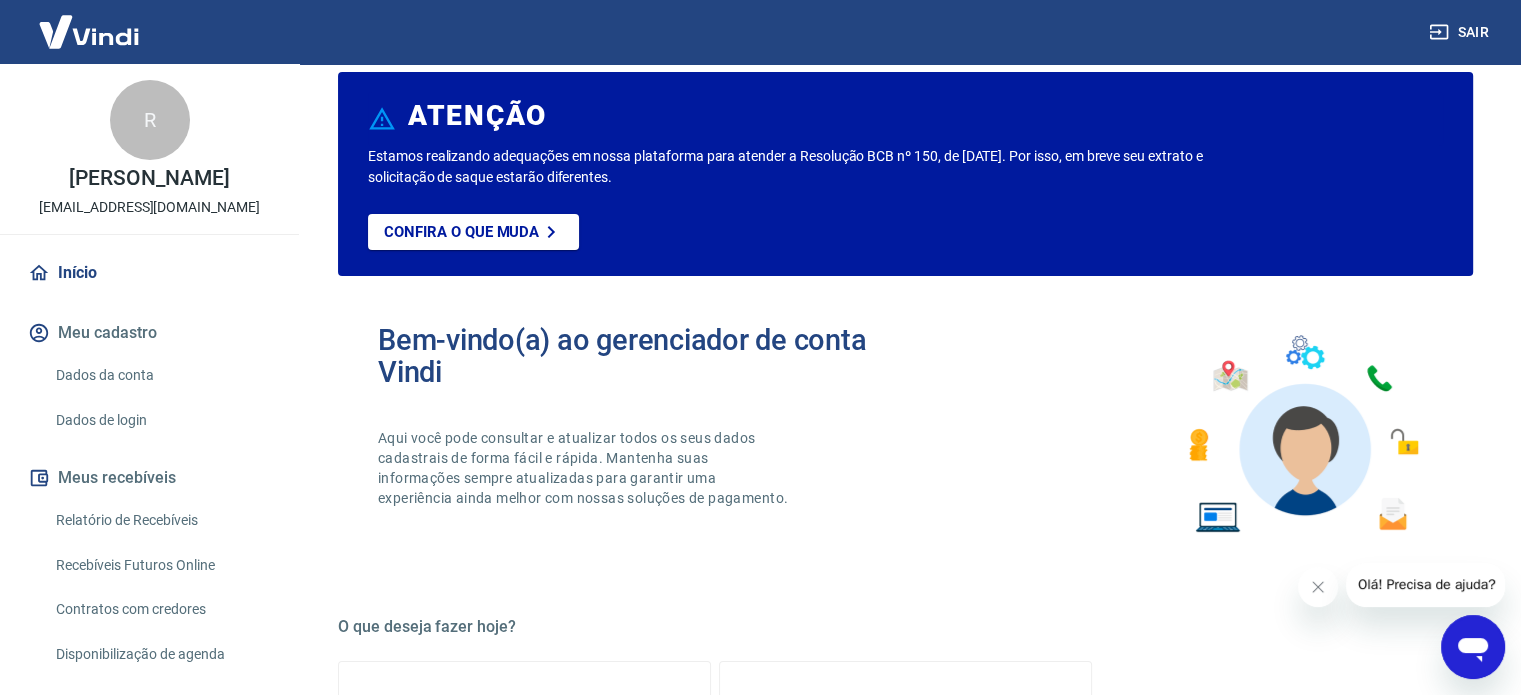 scroll, scrollTop: 0, scrollLeft: 0, axis: both 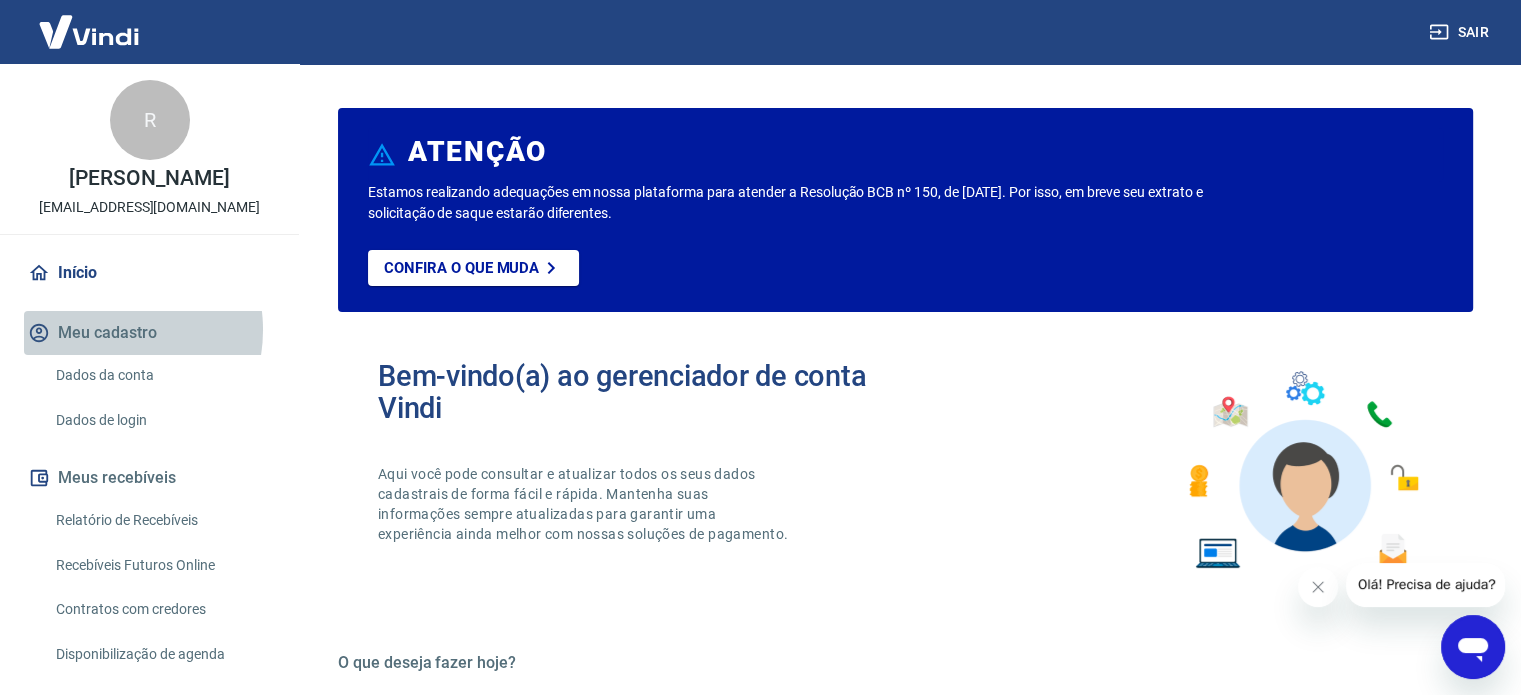 click on "Meu cadastro" at bounding box center [149, 333] 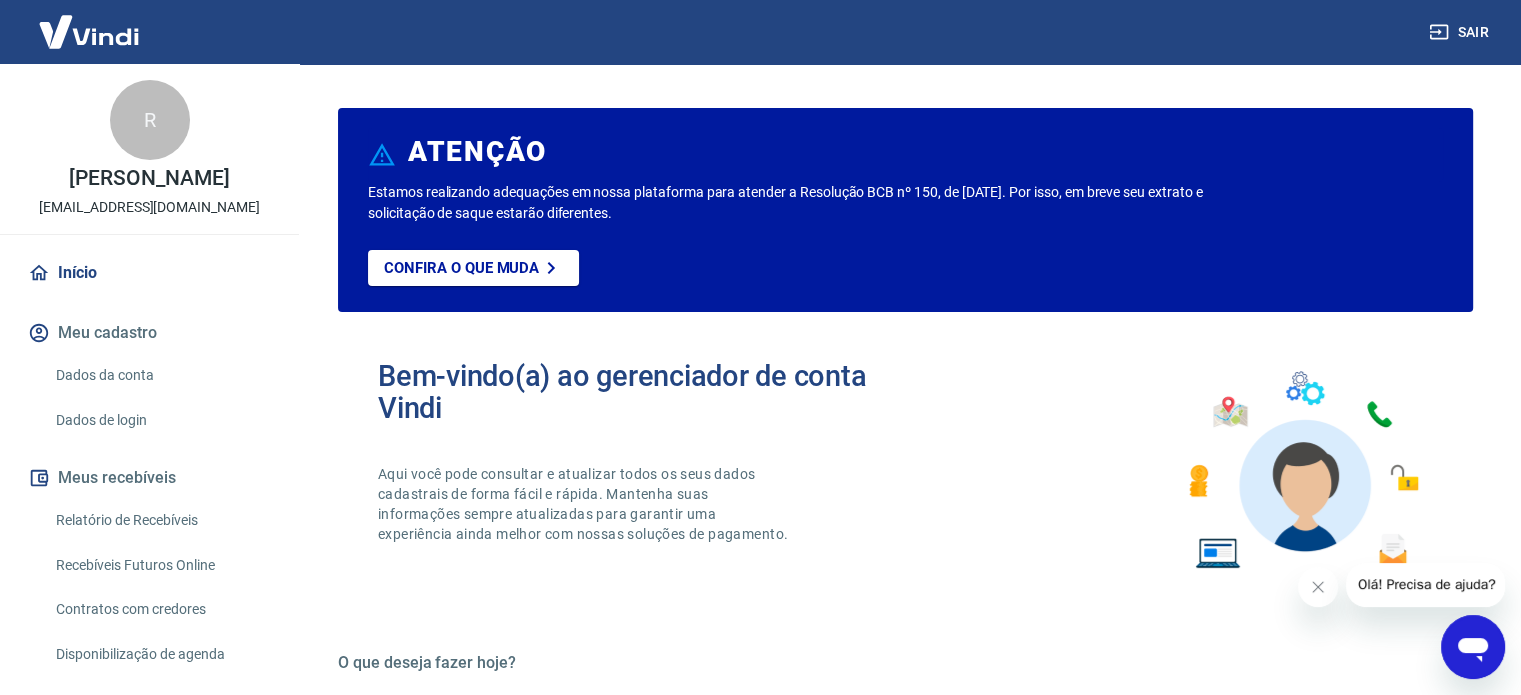 click on "Dados da conta" at bounding box center [161, 375] 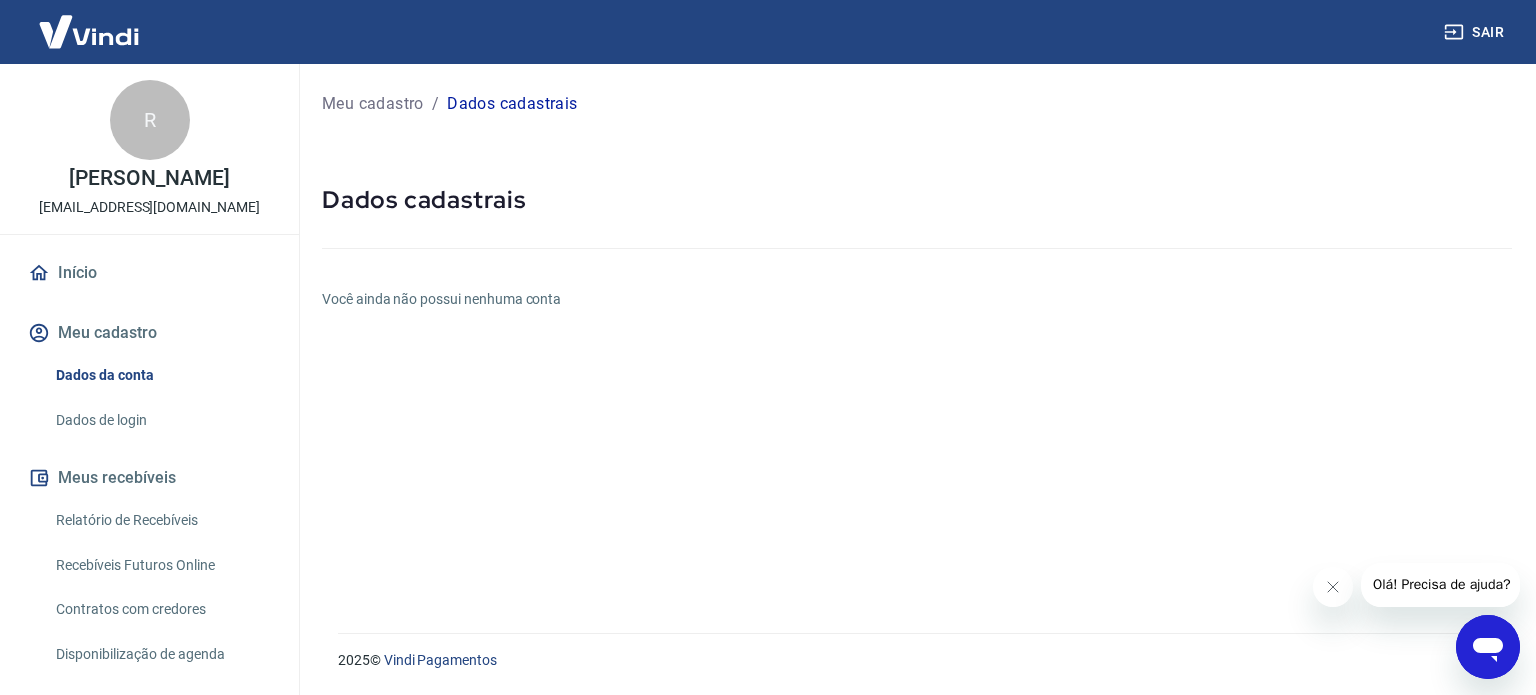click on "Dados de login" at bounding box center (161, 420) 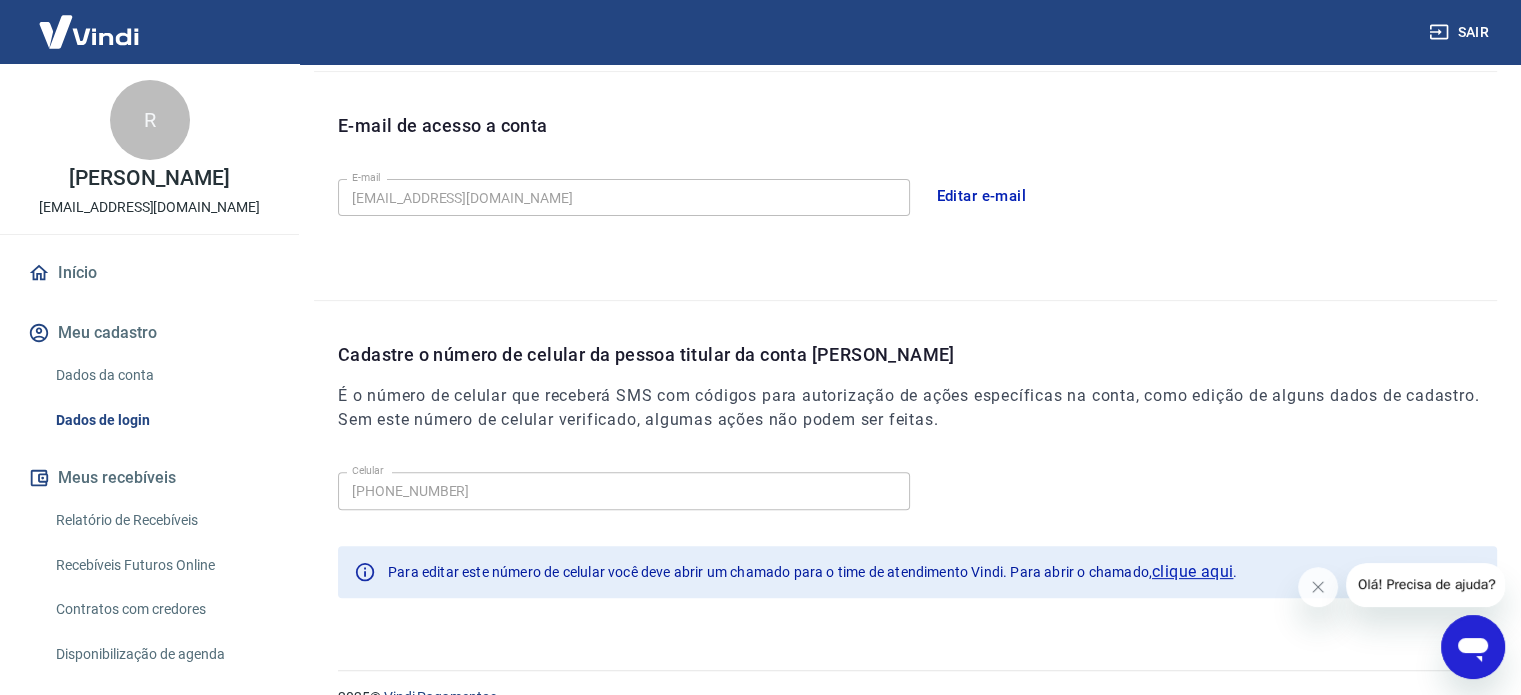 scroll, scrollTop: 568, scrollLeft: 0, axis: vertical 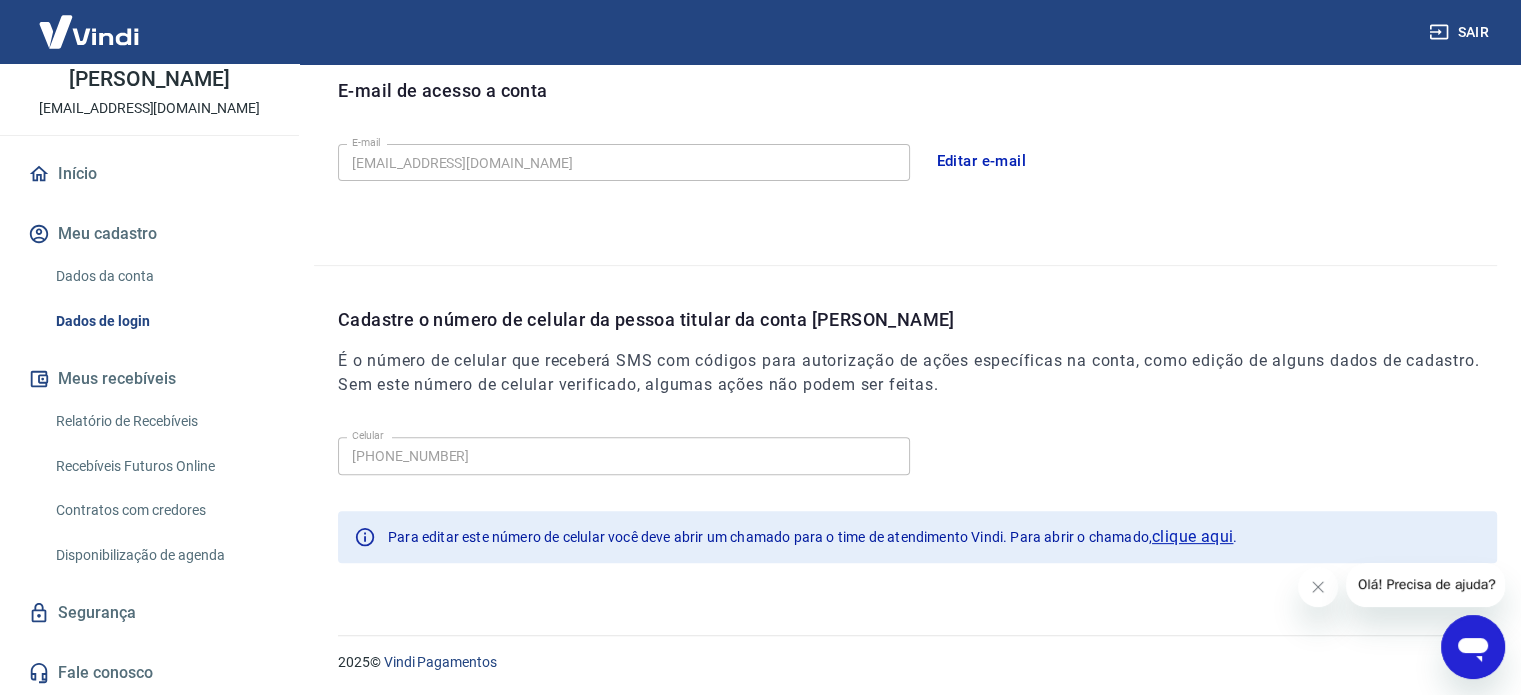 click on "Relatório de Recebíveis" at bounding box center (161, 421) 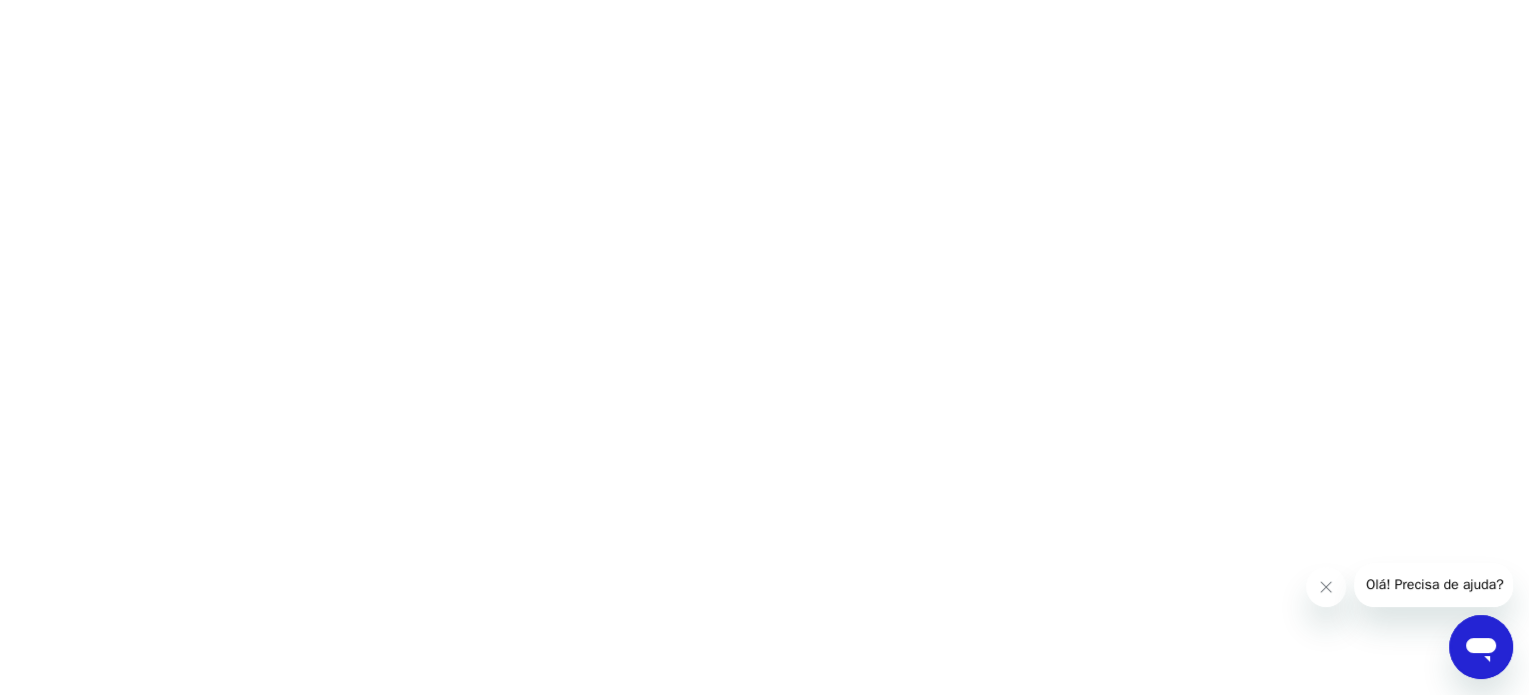 scroll, scrollTop: 0, scrollLeft: 0, axis: both 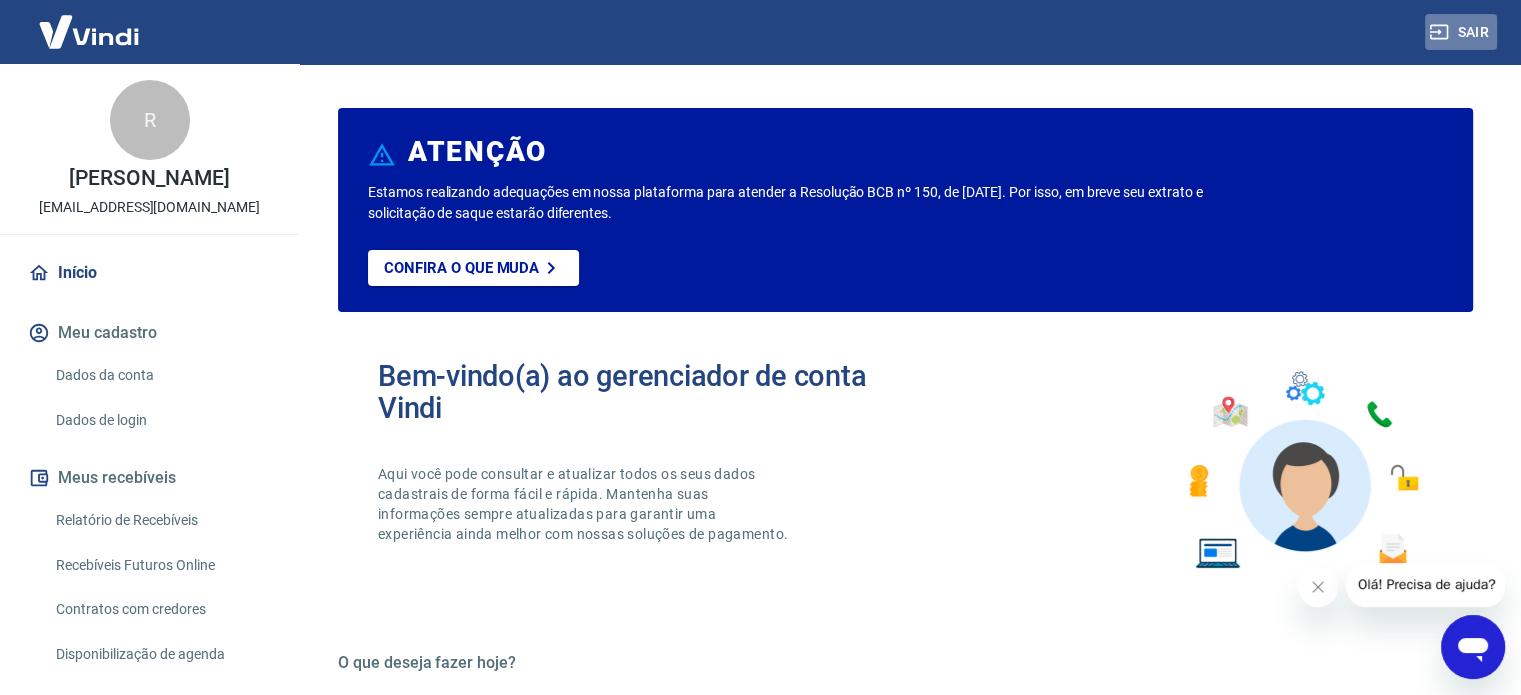 click on "Sair" at bounding box center [1461, 32] 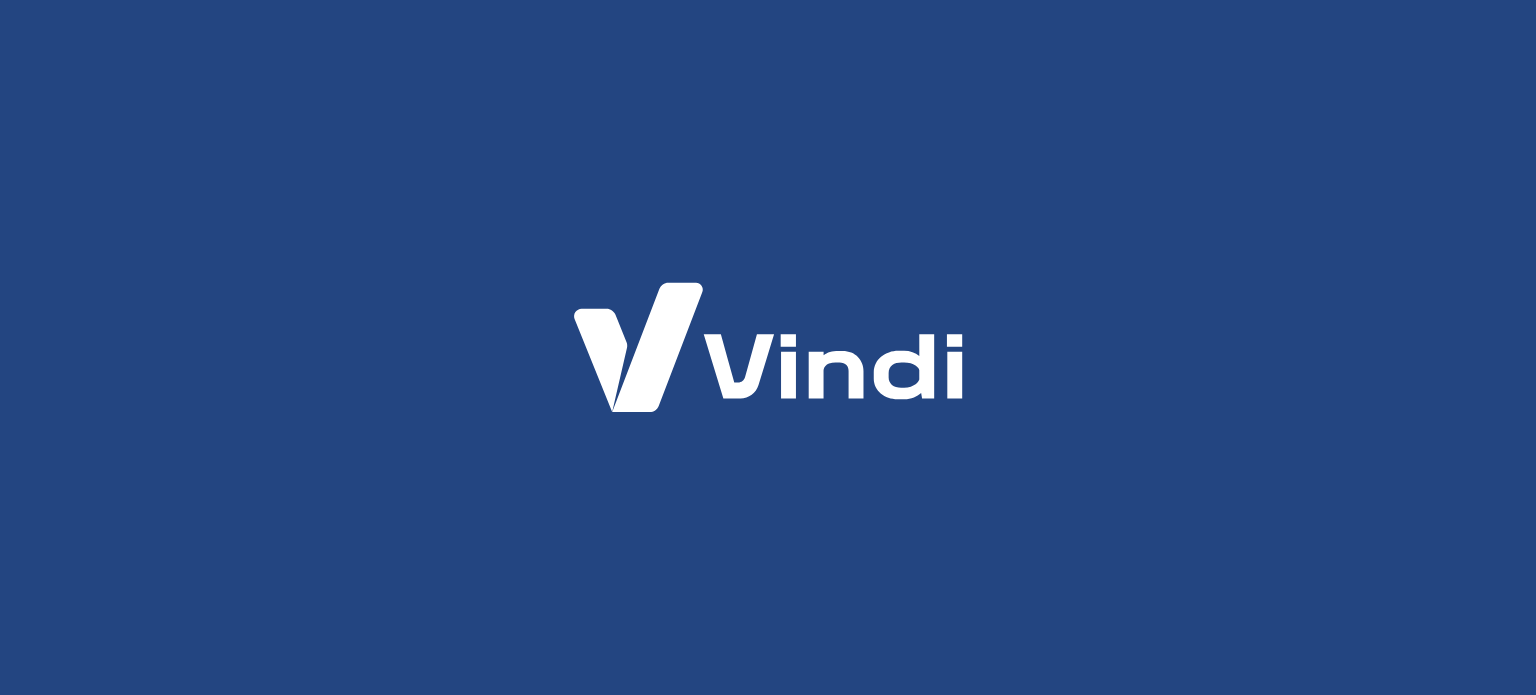 scroll, scrollTop: 0, scrollLeft: 0, axis: both 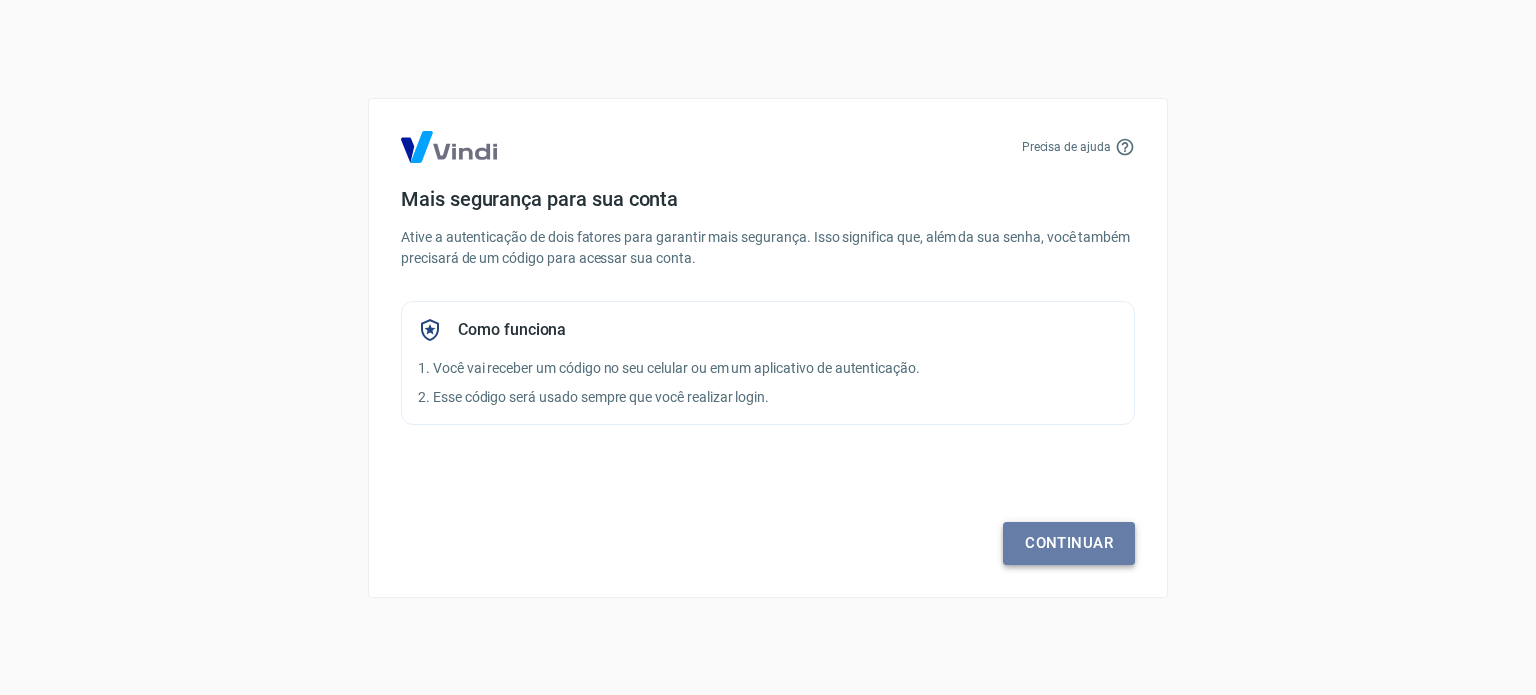 click on "Continuar" at bounding box center [1069, 543] 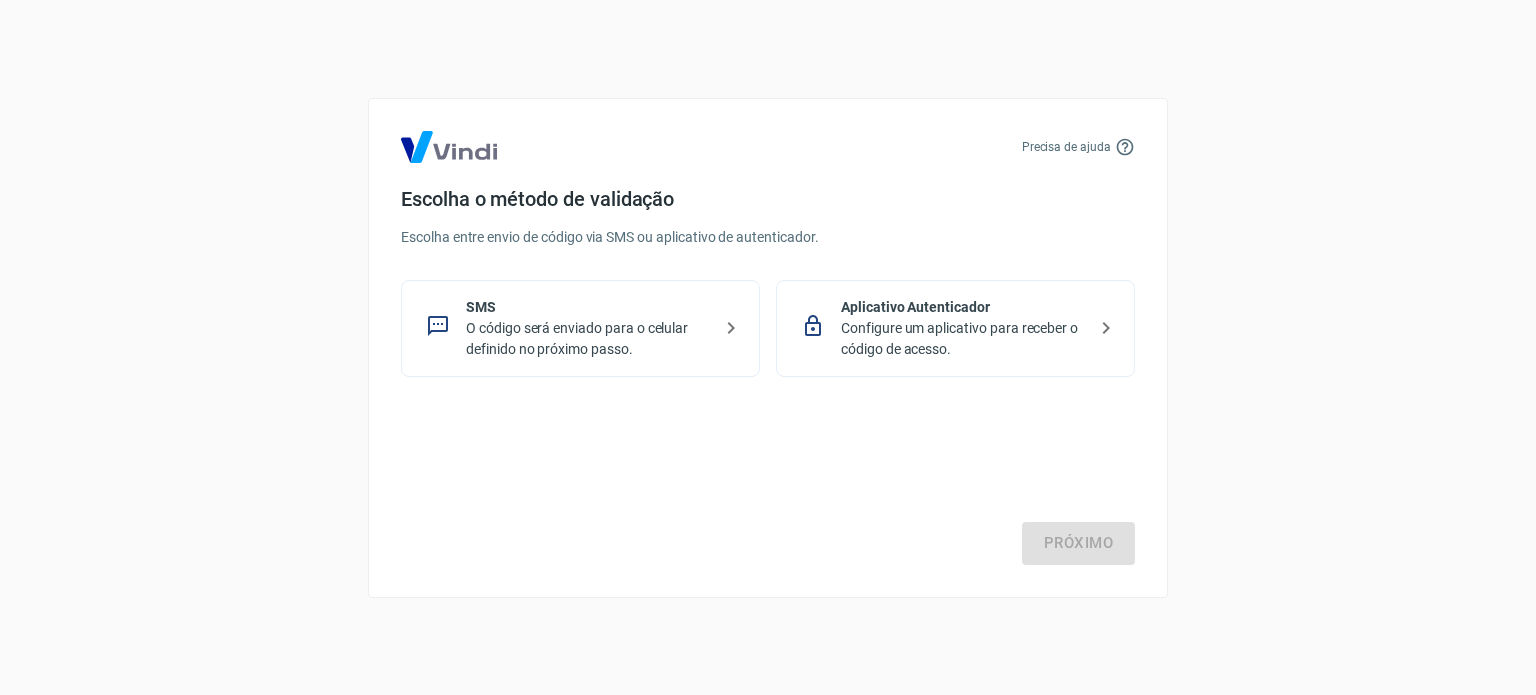 click on "O código será enviado para o celular definido no próximo passo." at bounding box center [588, 339] 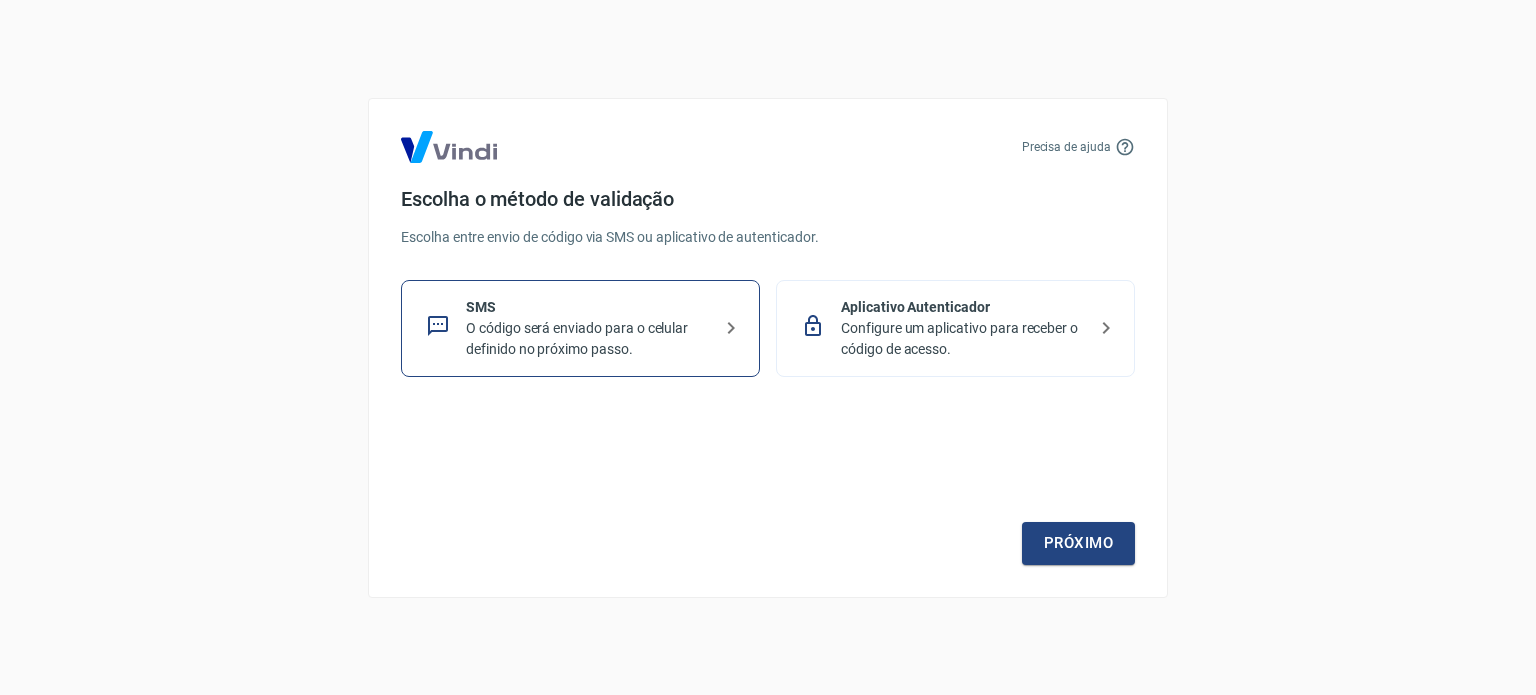 click on "Aplicativo Autenticador" at bounding box center (963, 307) 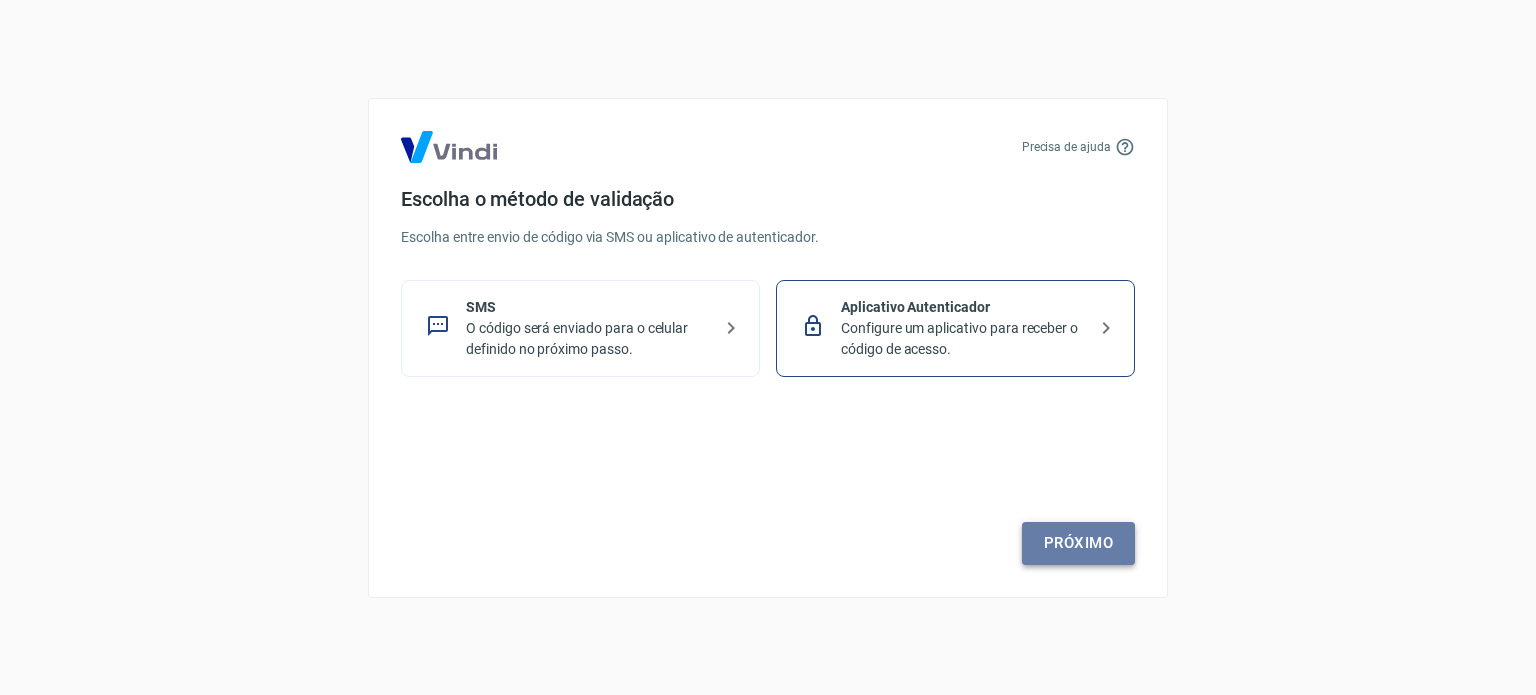 click on "Próximo" at bounding box center (1078, 543) 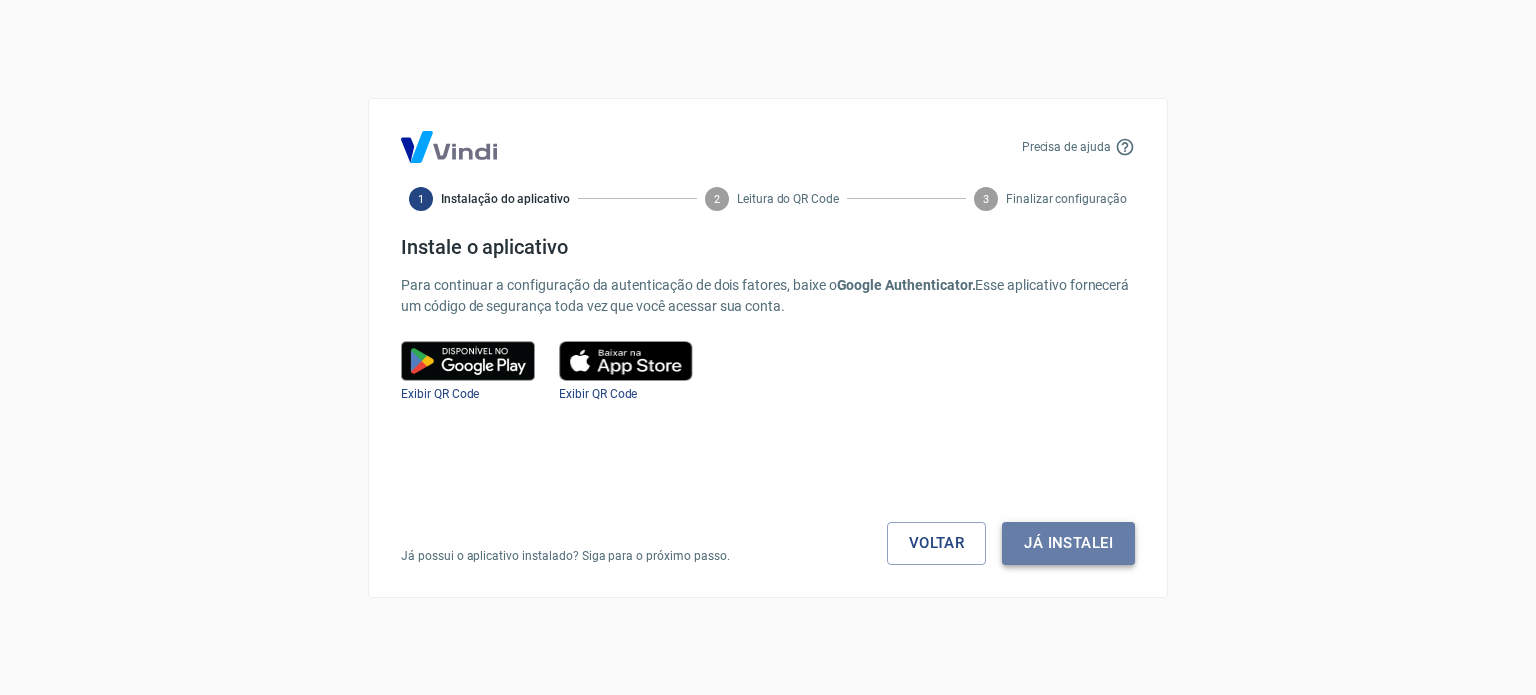 click on "Já instalei" at bounding box center (1068, 543) 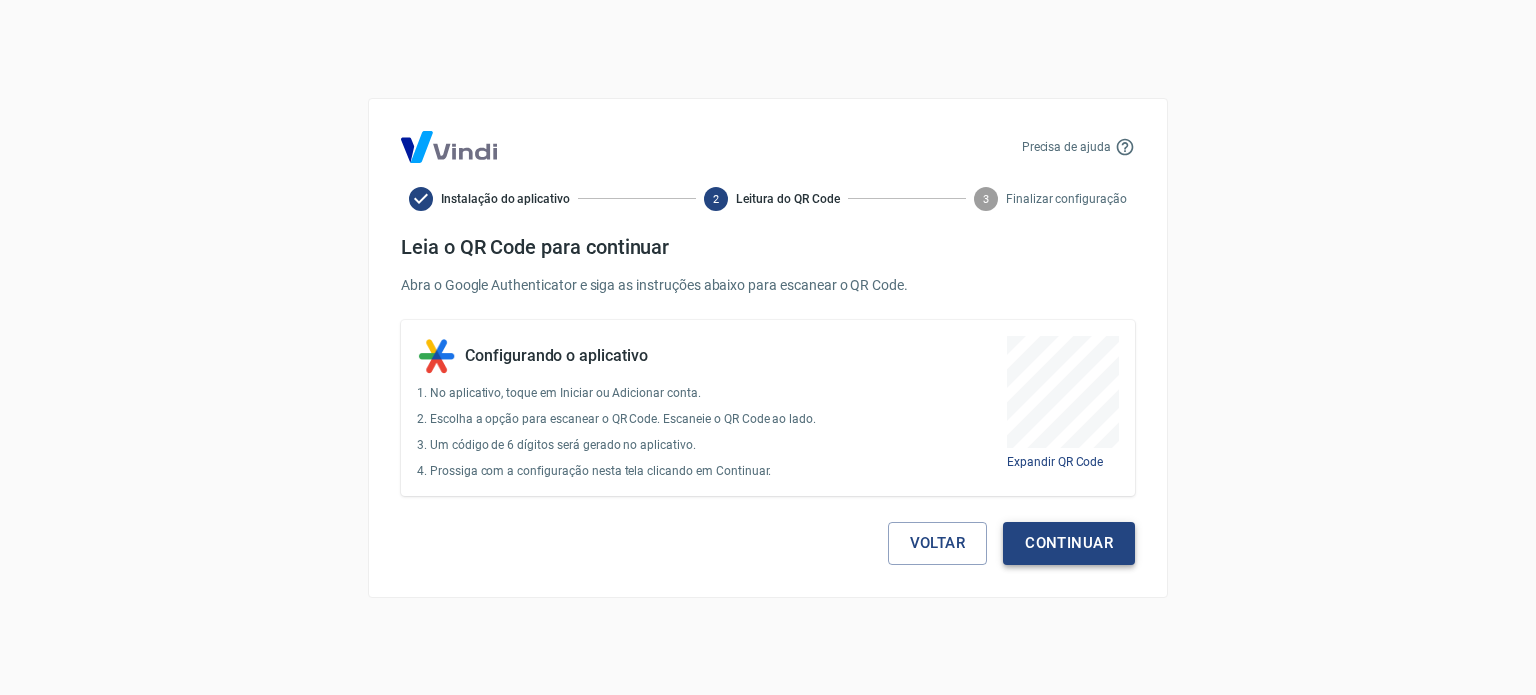 click on "Continuar" at bounding box center [1069, 543] 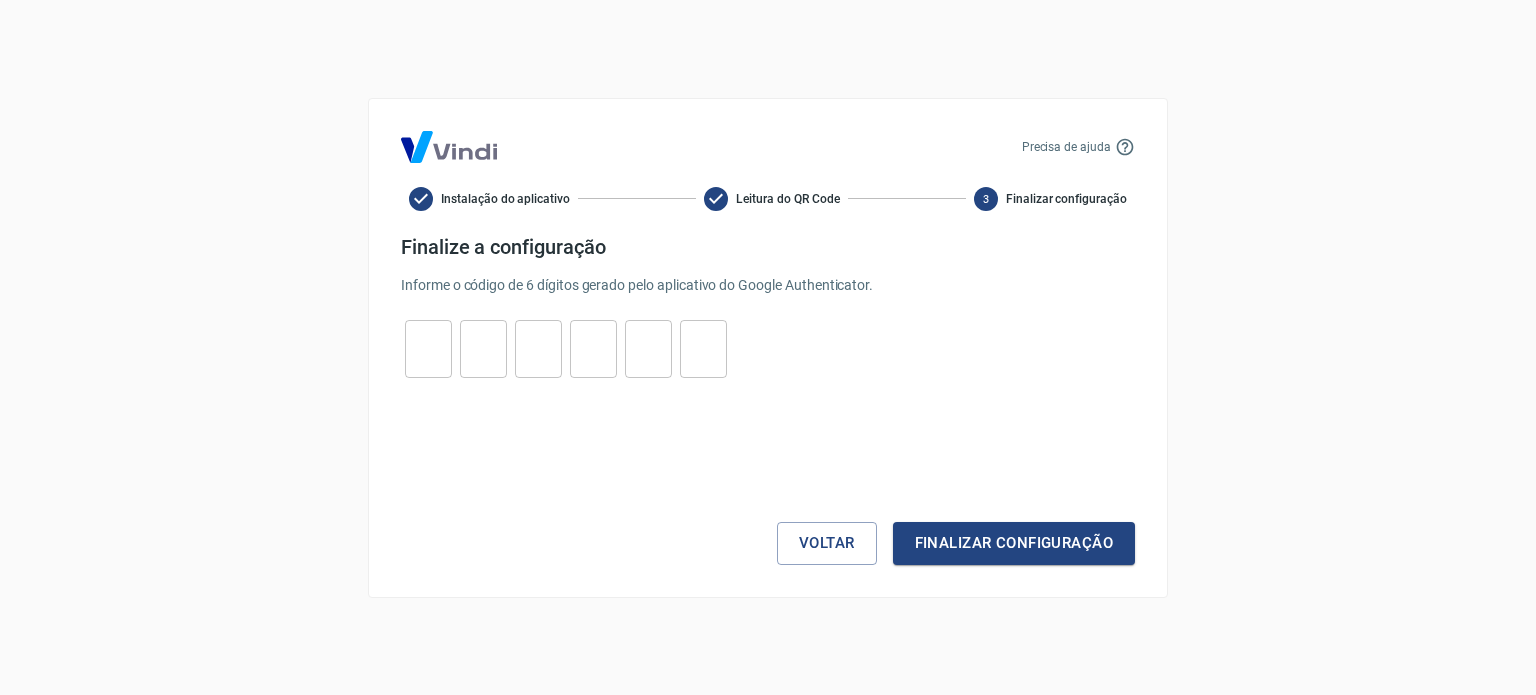 click at bounding box center (428, 348) 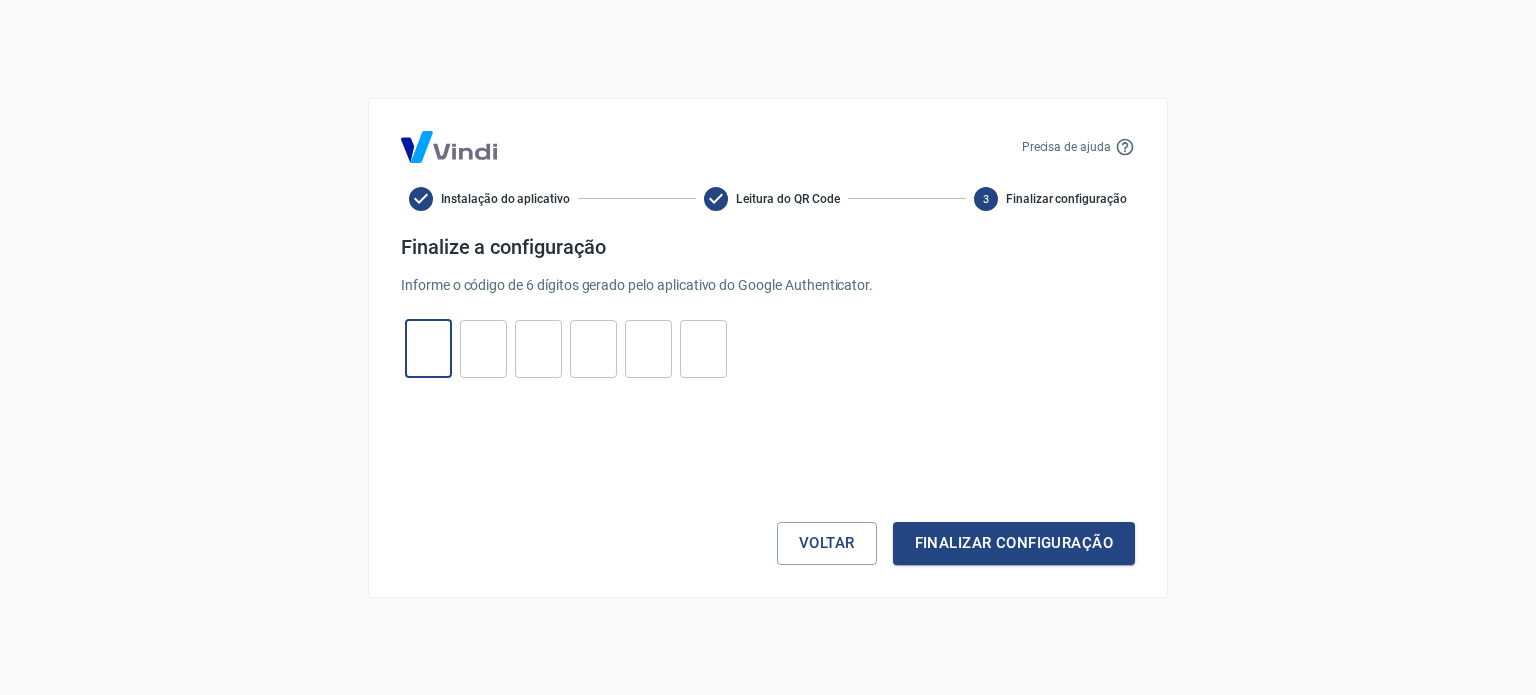 type on "1" 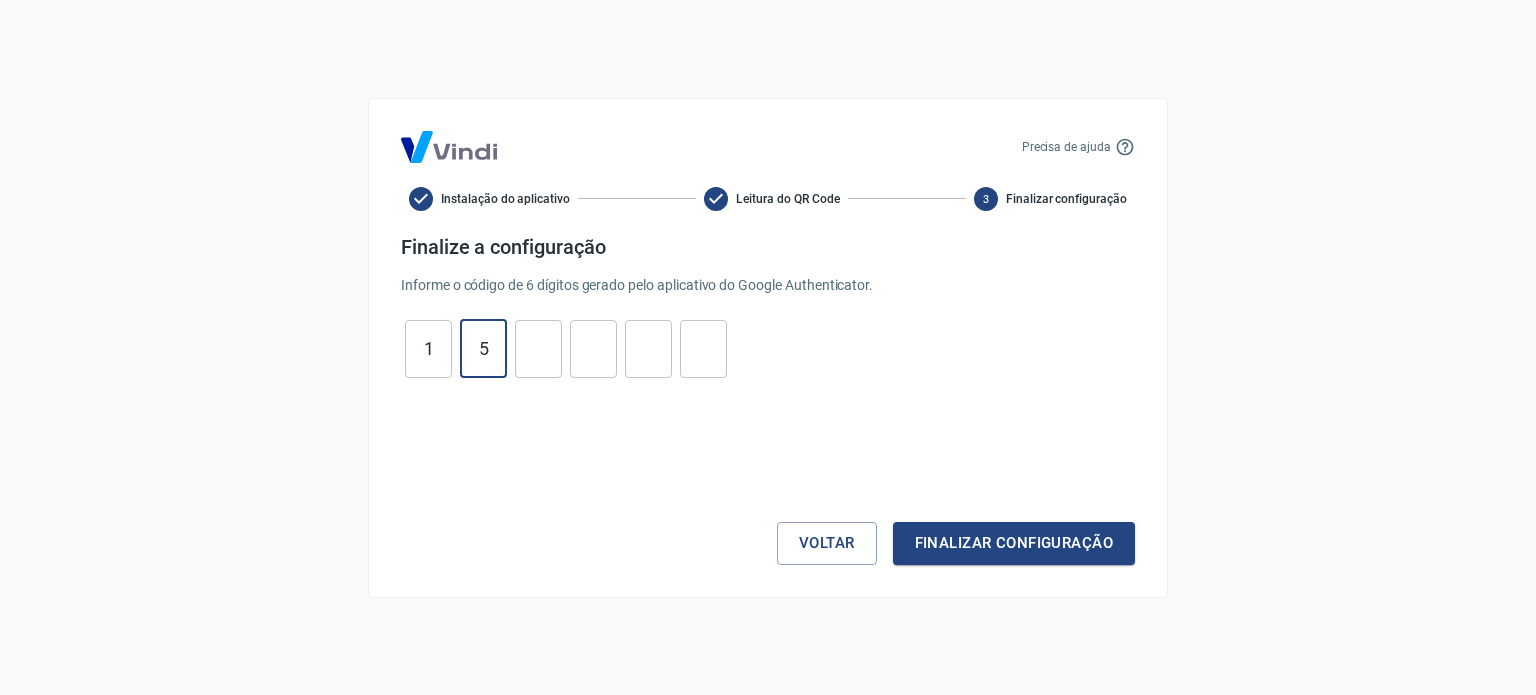 type on "5" 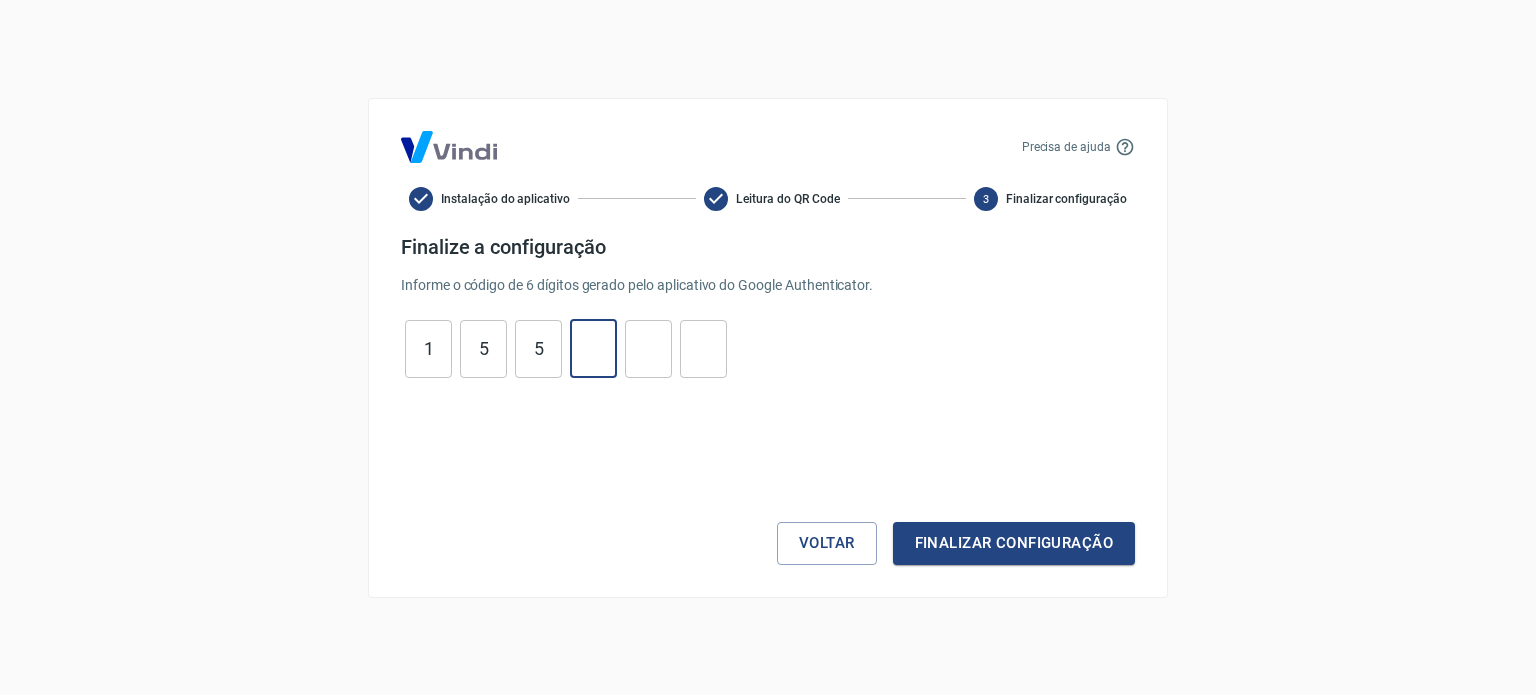 type on "3" 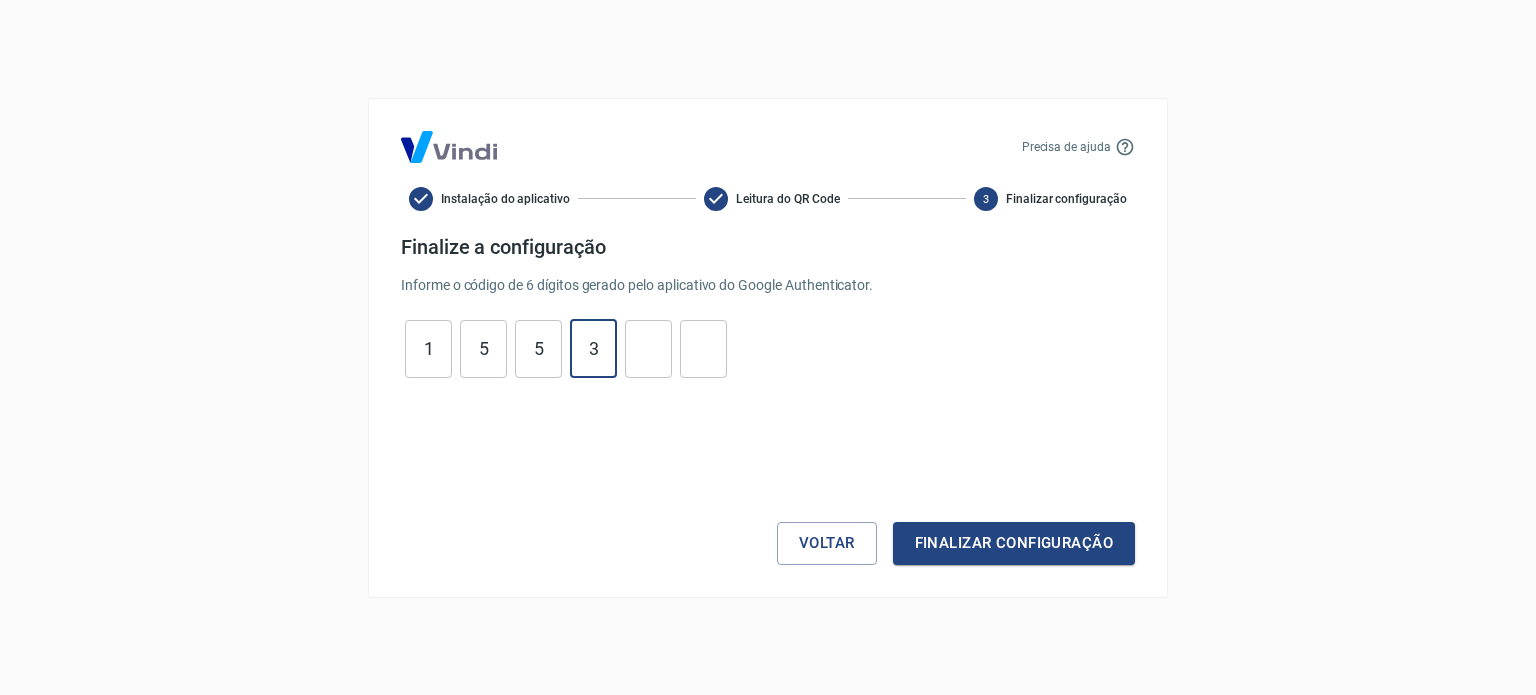 type on "0" 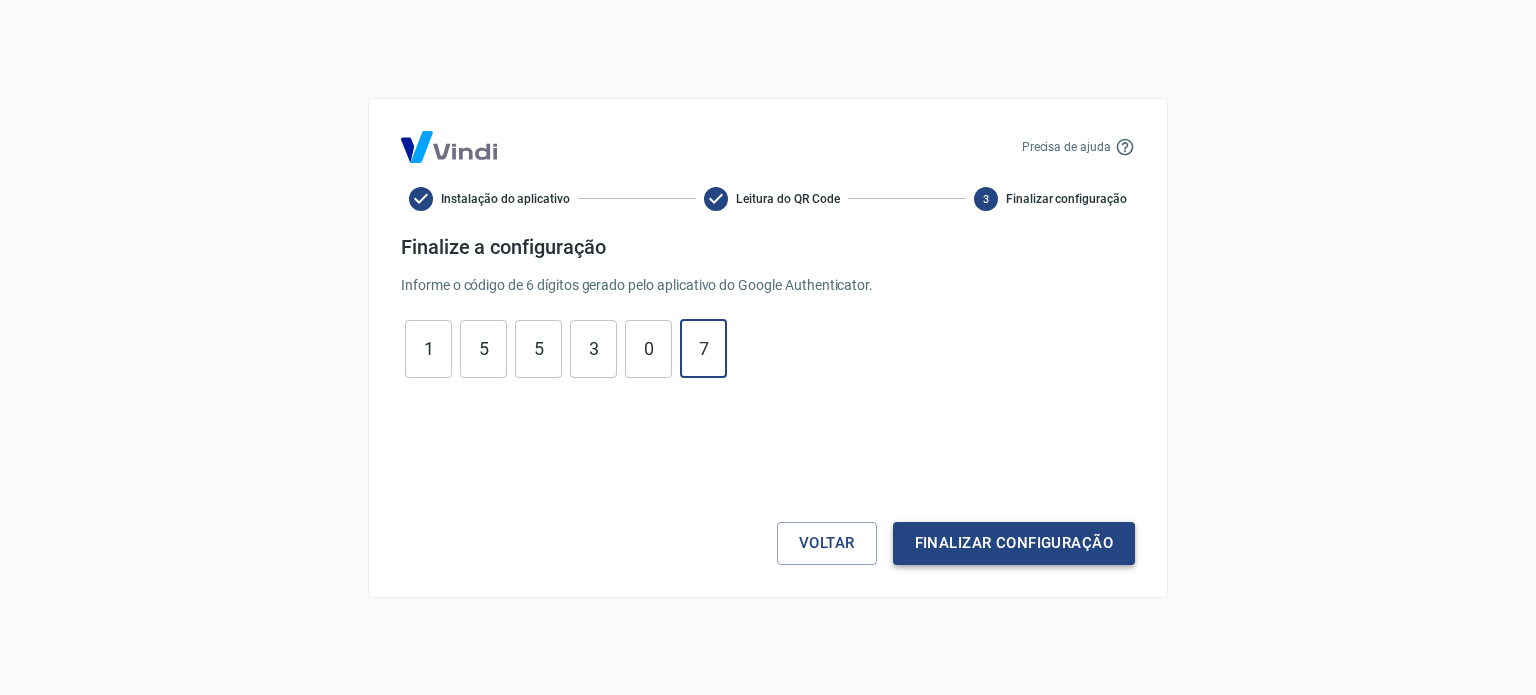 type on "7" 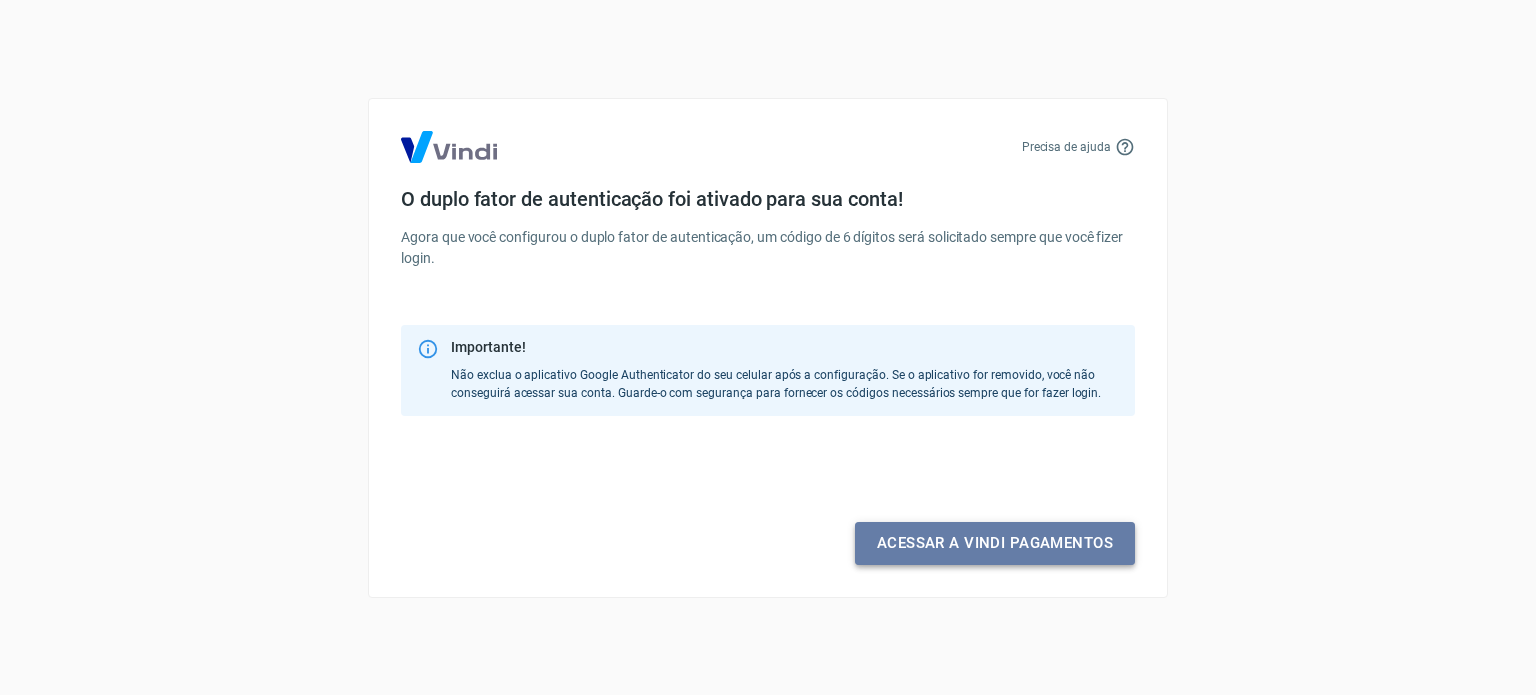 click on "Acessar a Vindi pagamentos" at bounding box center (995, 543) 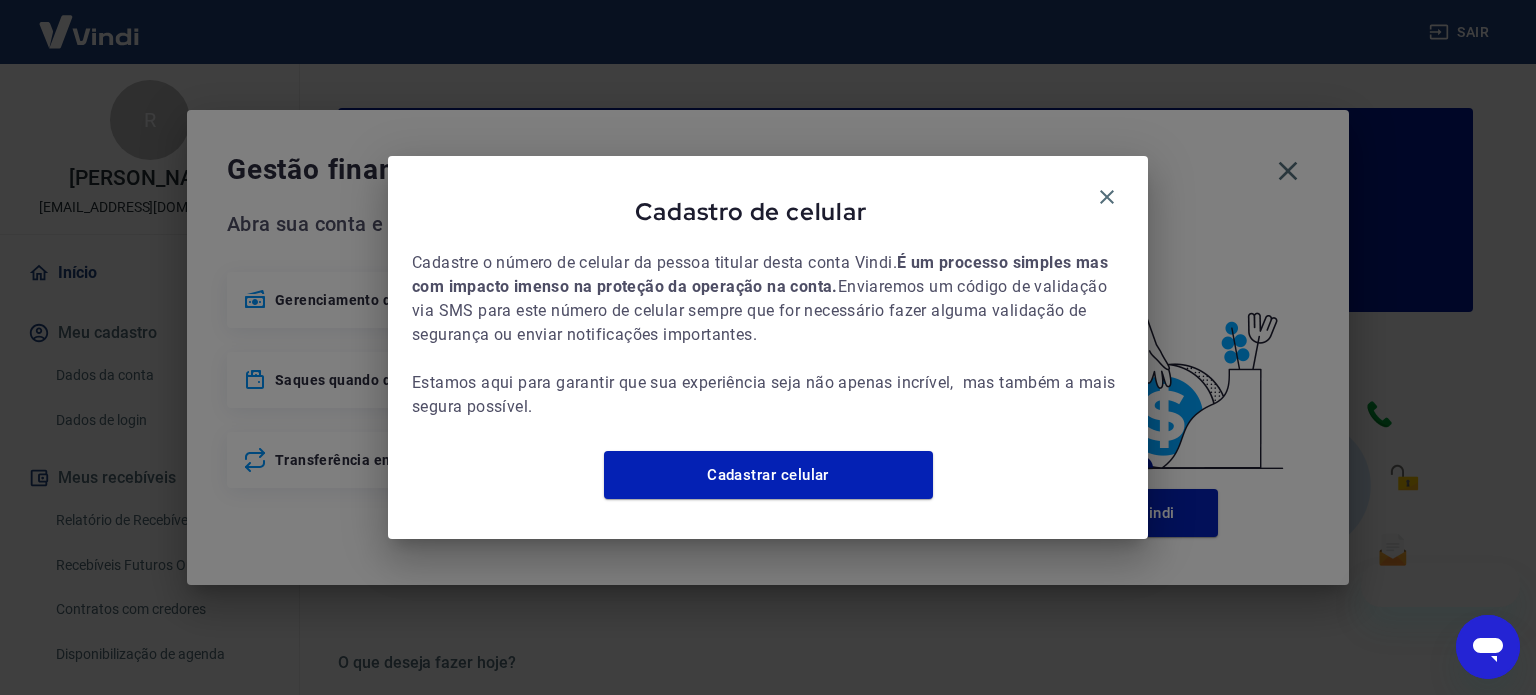 scroll, scrollTop: 0, scrollLeft: 0, axis: both 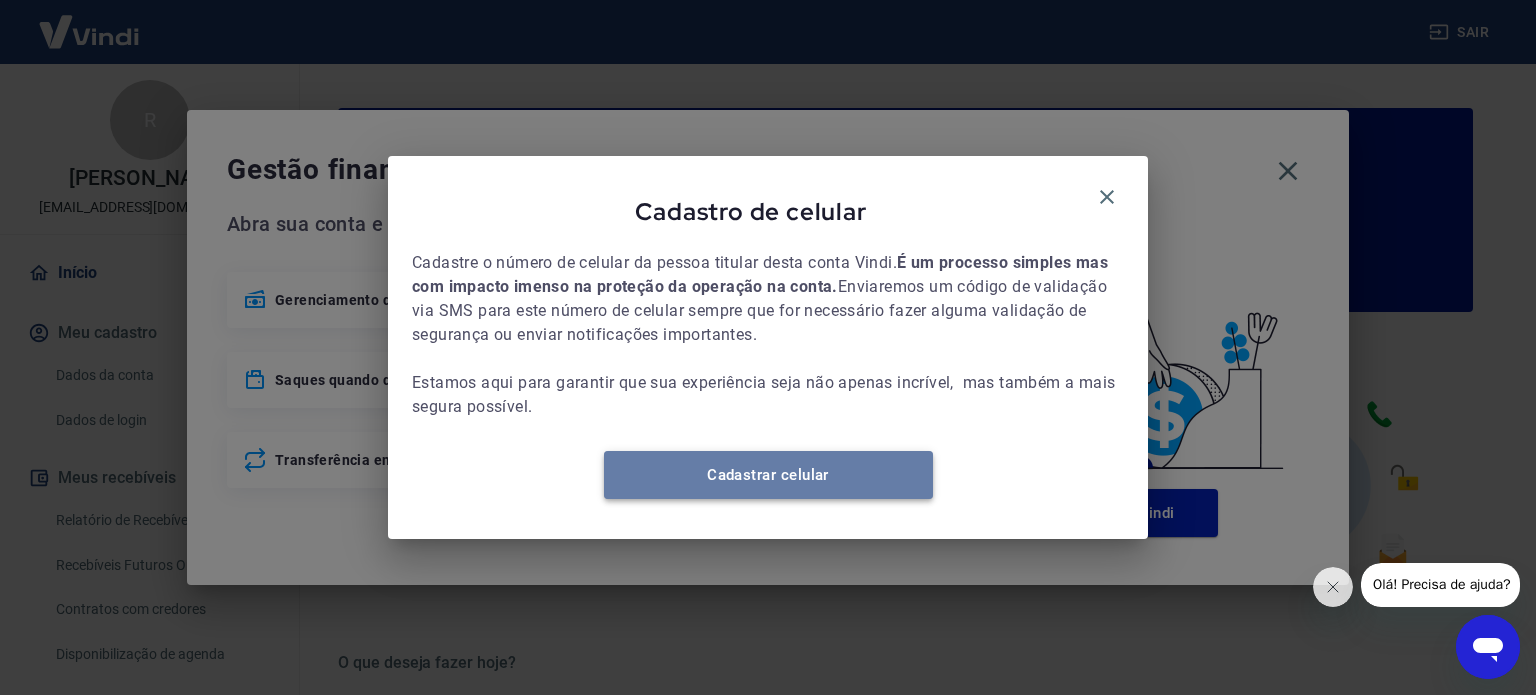 click on "Cadastrar celular" at bounding box center (768, 475) 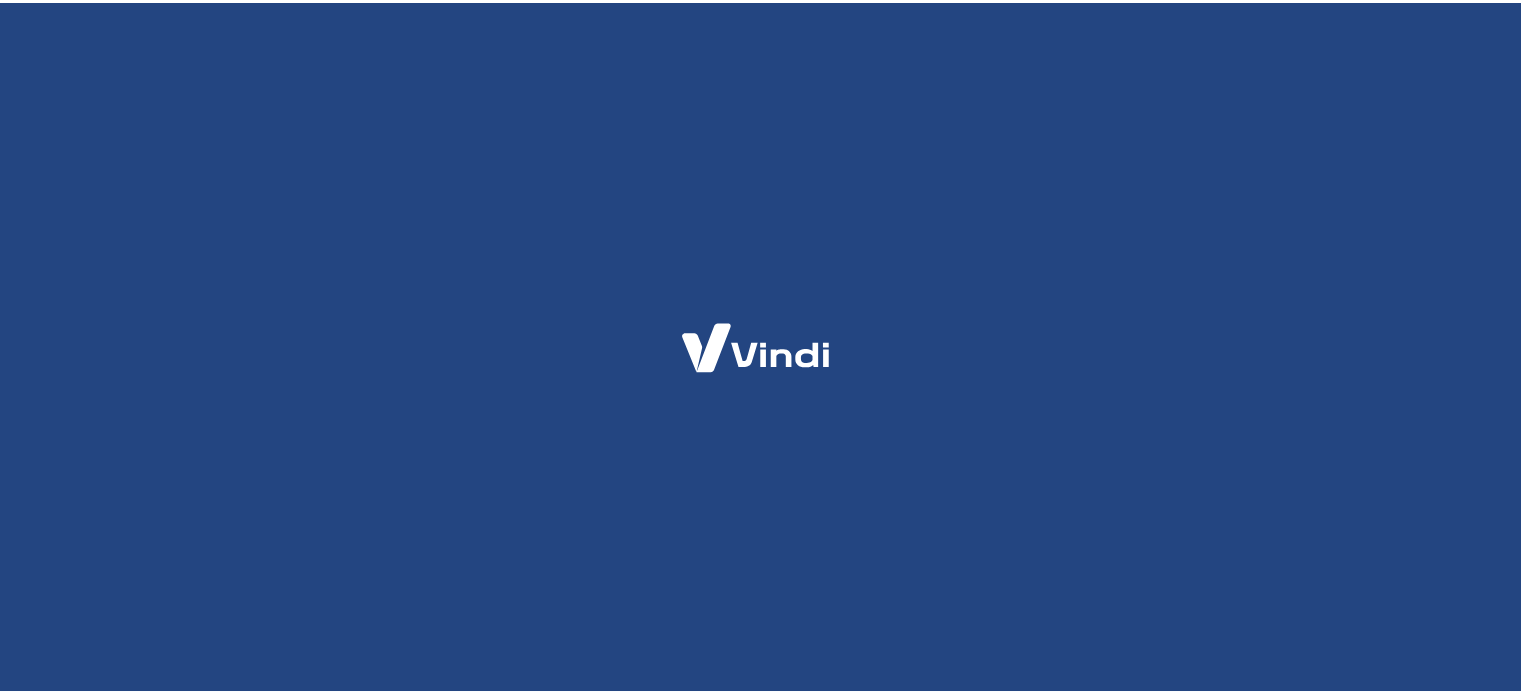 scroll, scrollTop: 0, scrollLeft: 0, axis: both 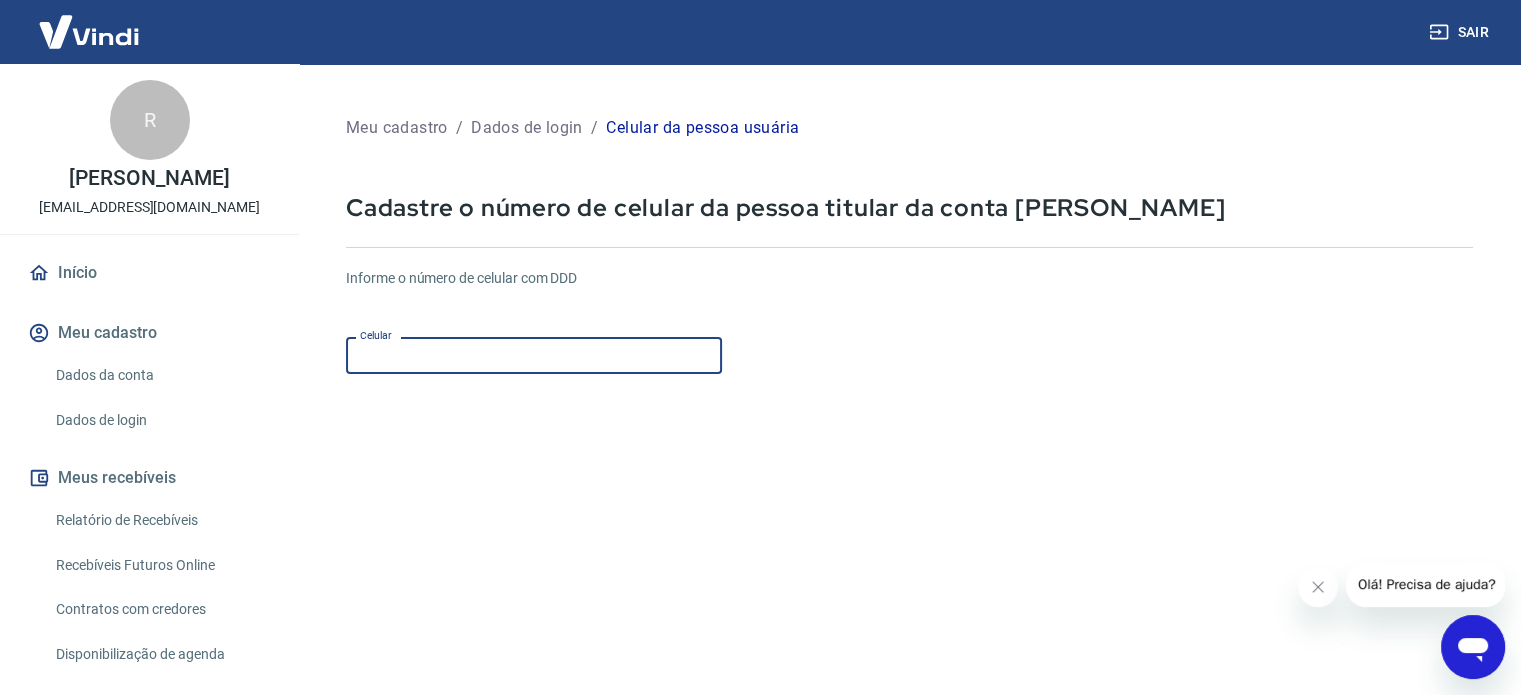 click on "Celular" at bounding box center (534, 355) 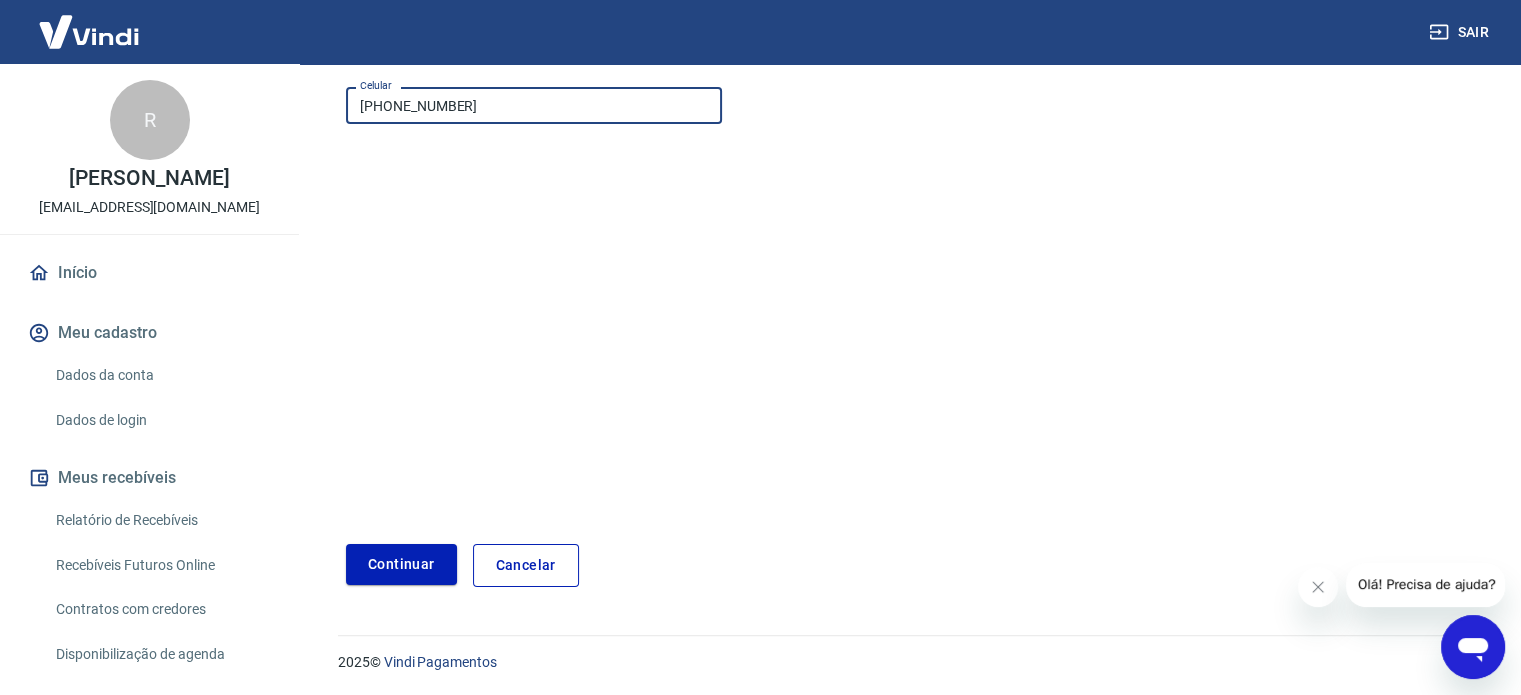scroll, scrollTop: 251, scrollLeft: 0, axis: vertical 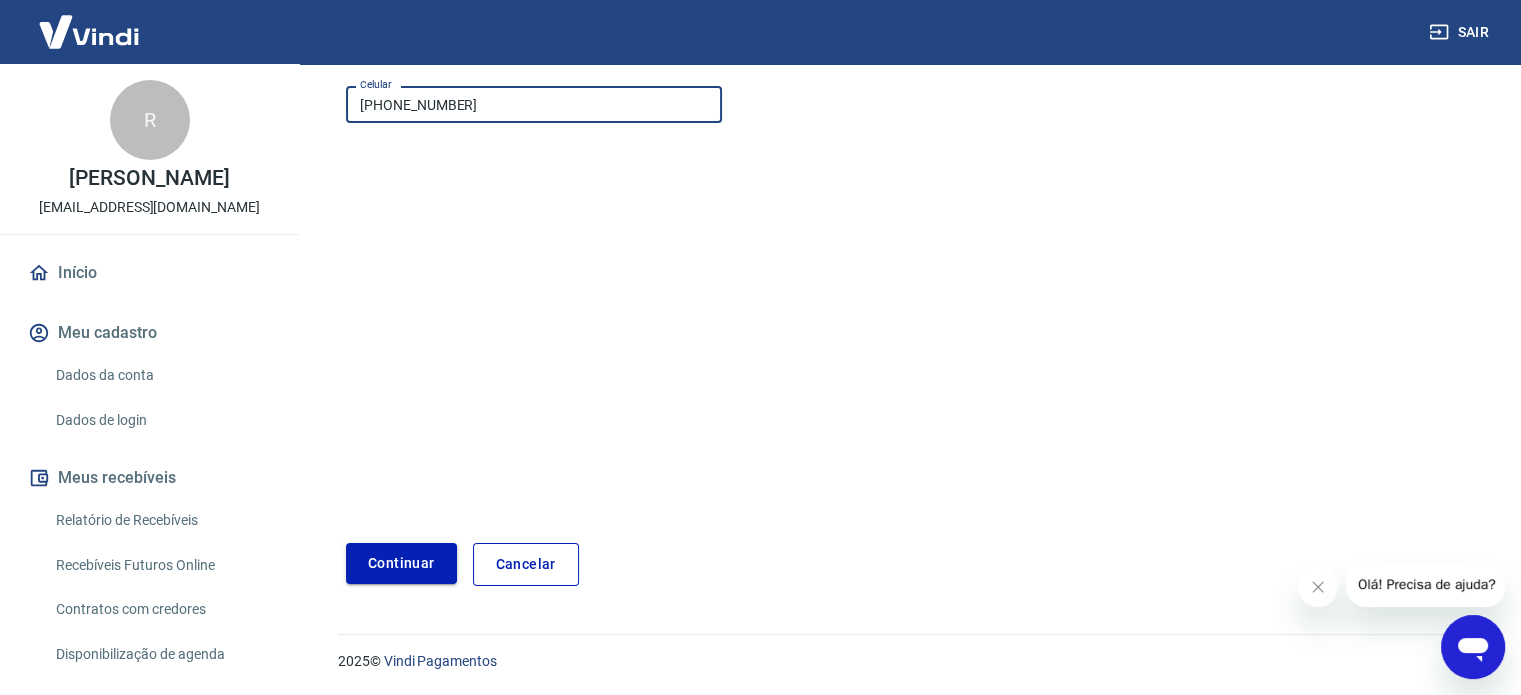 type on "(16) 99963-1777" 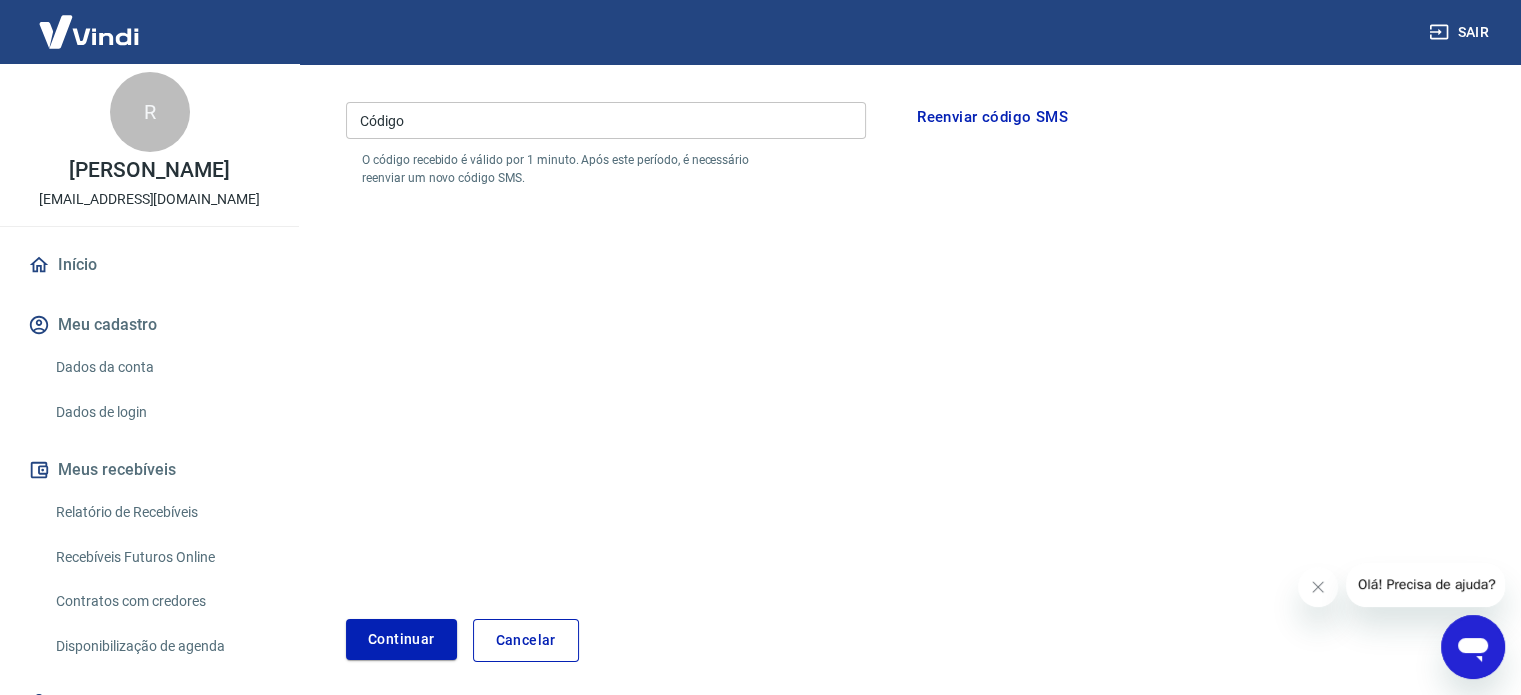 scroll, scrollTop: 0, scrollLeft: 0, axis: both 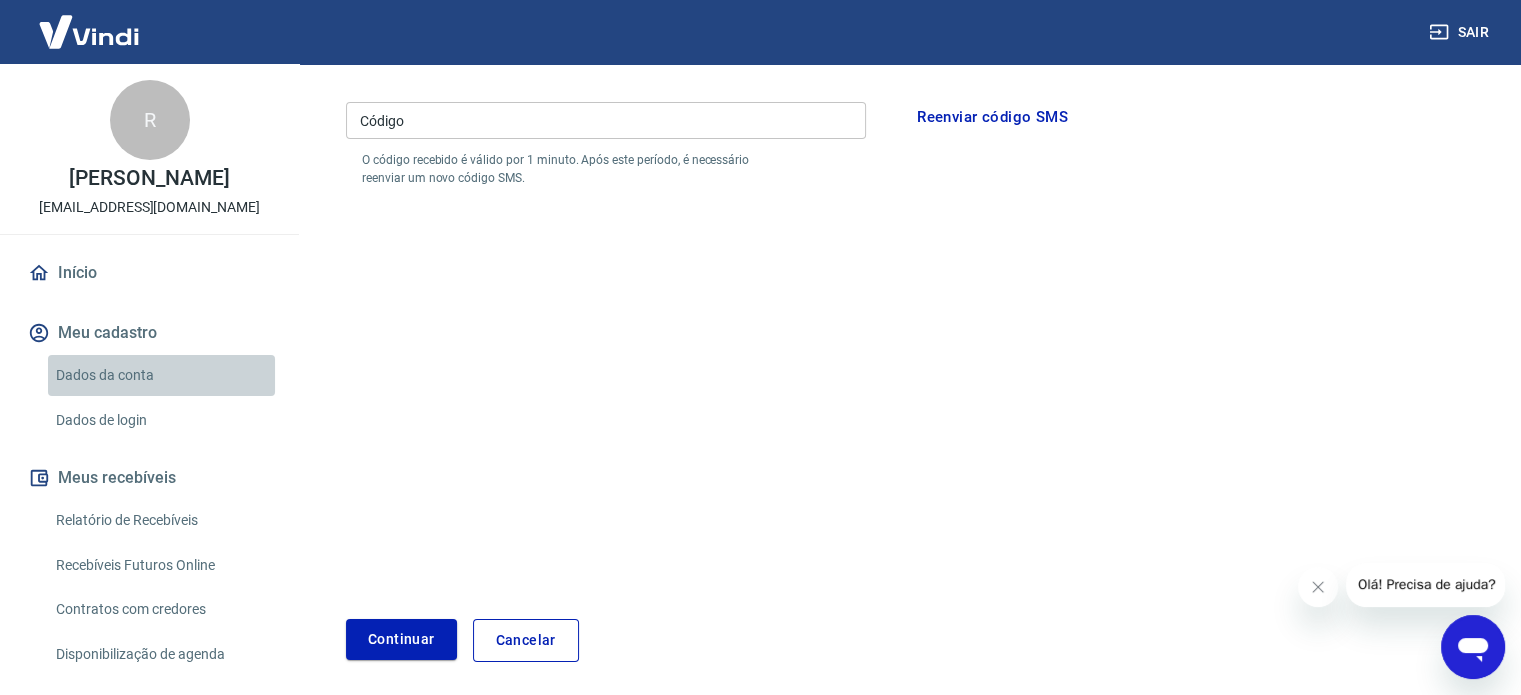 click on "Dados da conta" at bounding box center [161, 375] 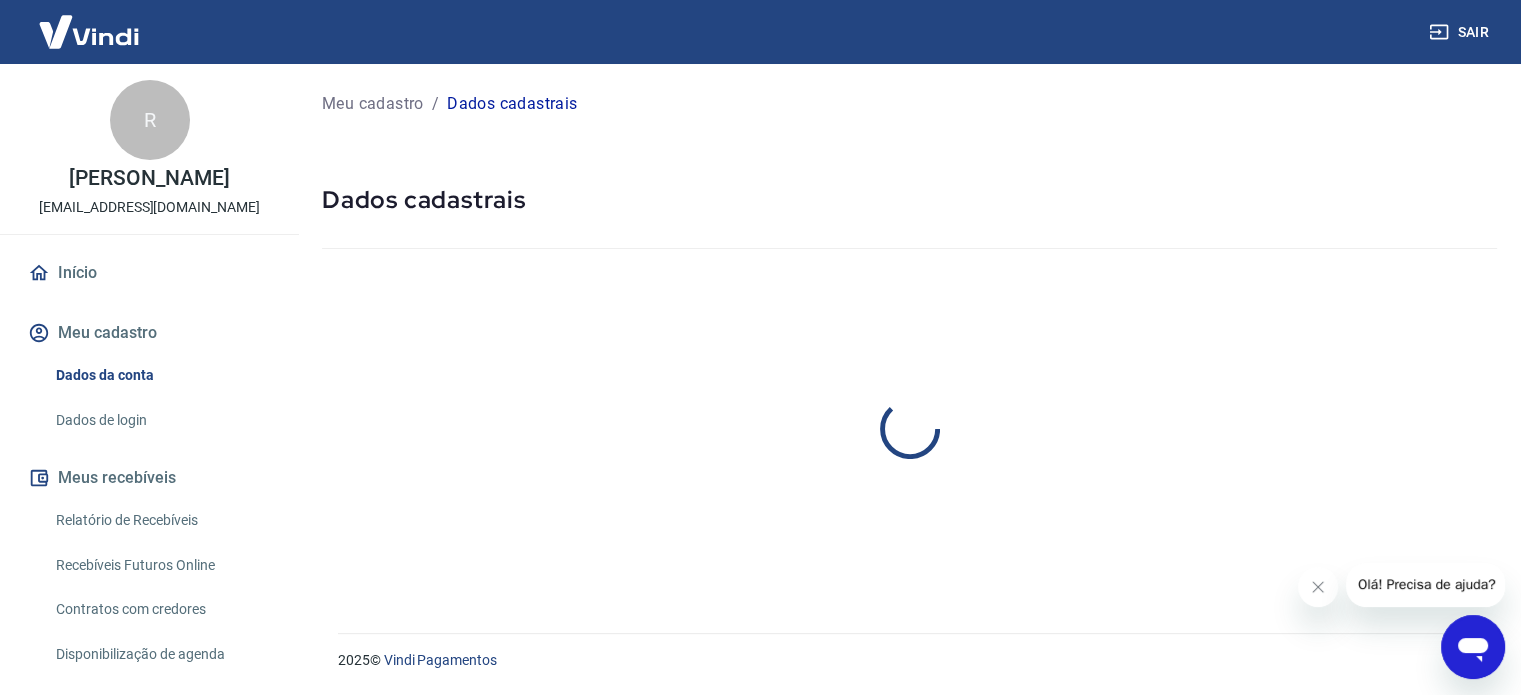 select on "MS" 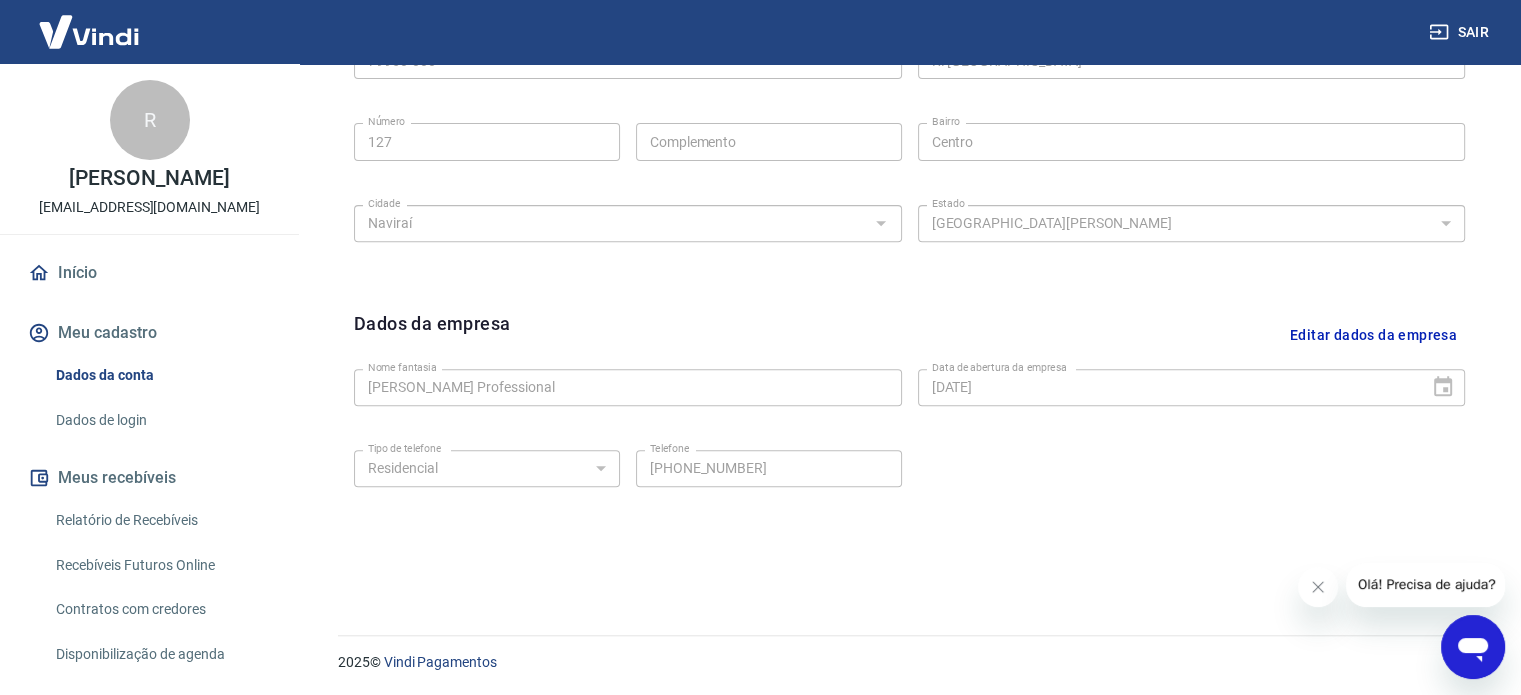 scroll, scrollTop: 746, scrollLeft: 0, axis: vertical 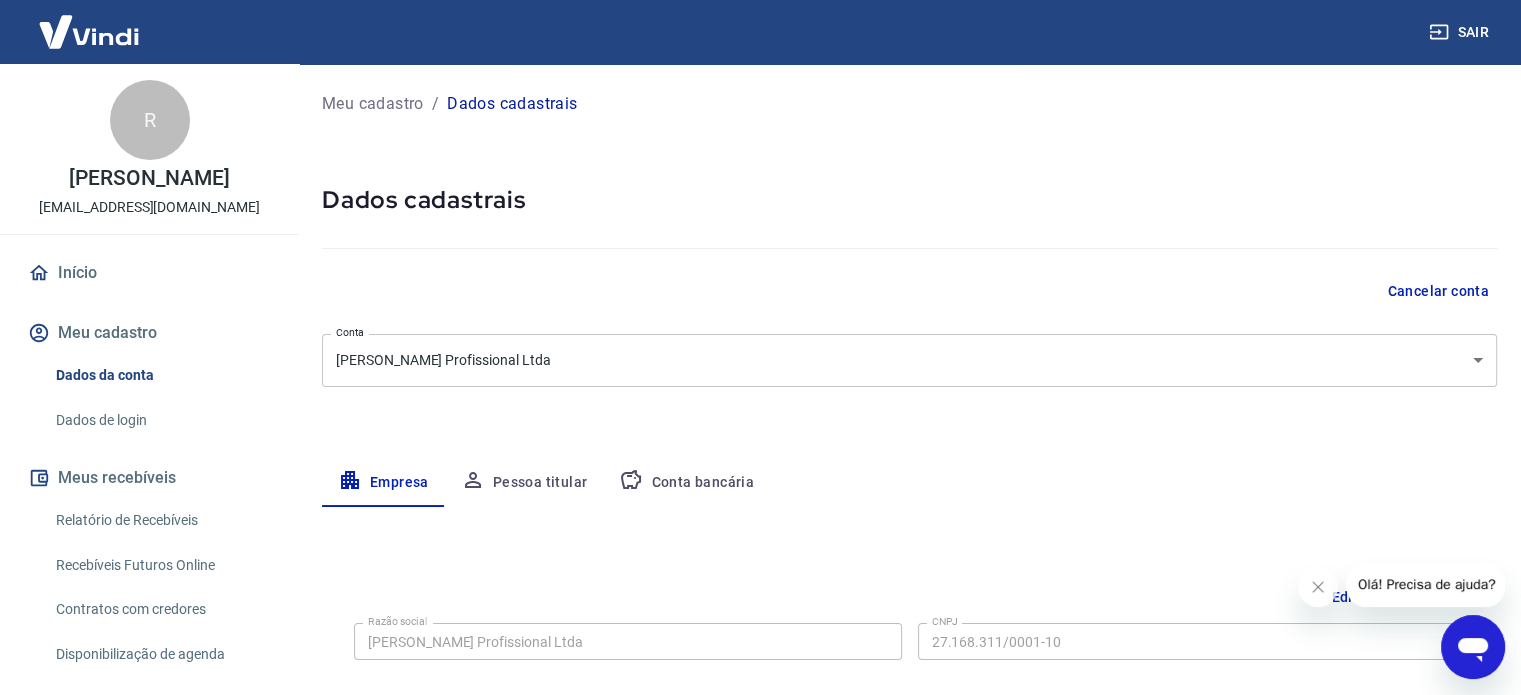 click on "Pessoa titular" at bounding box center [524, 483] 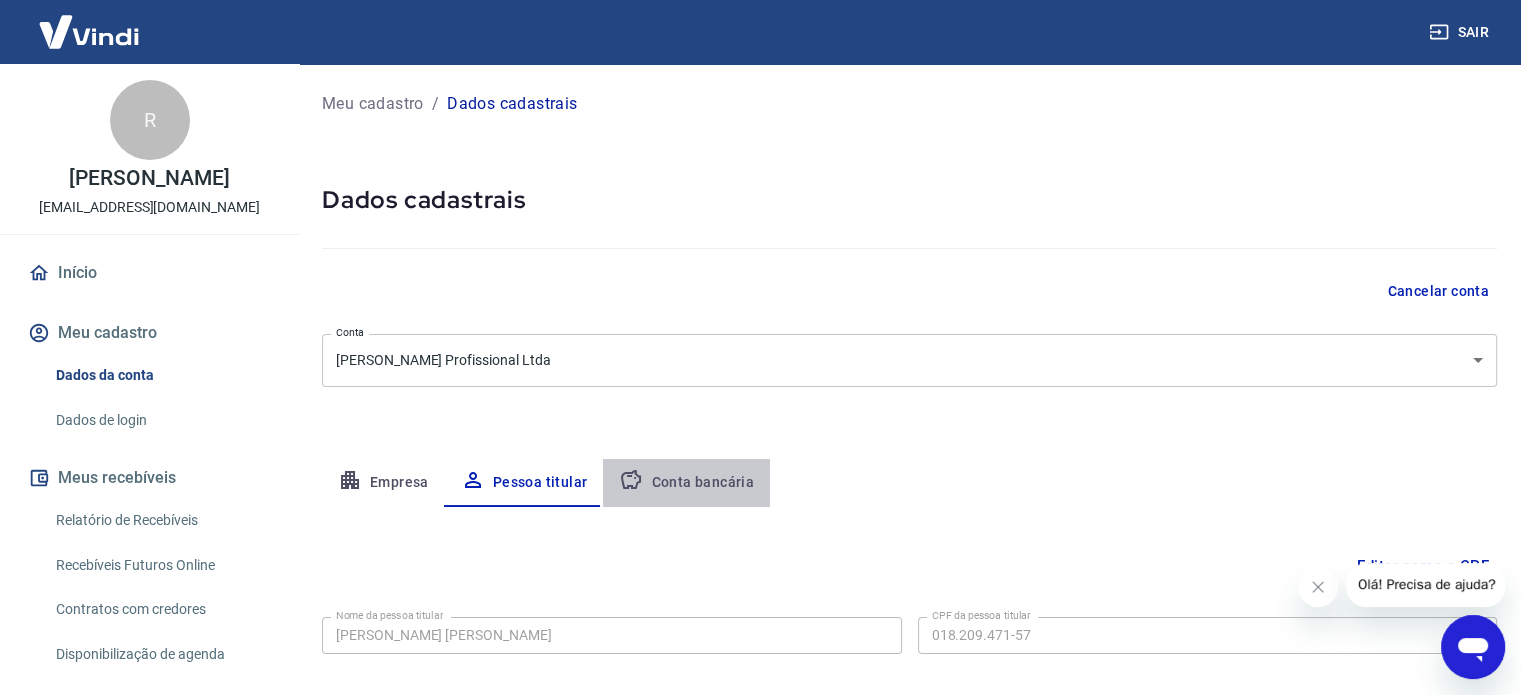 click on "Conta bancária" at bounding box center [686, 483] 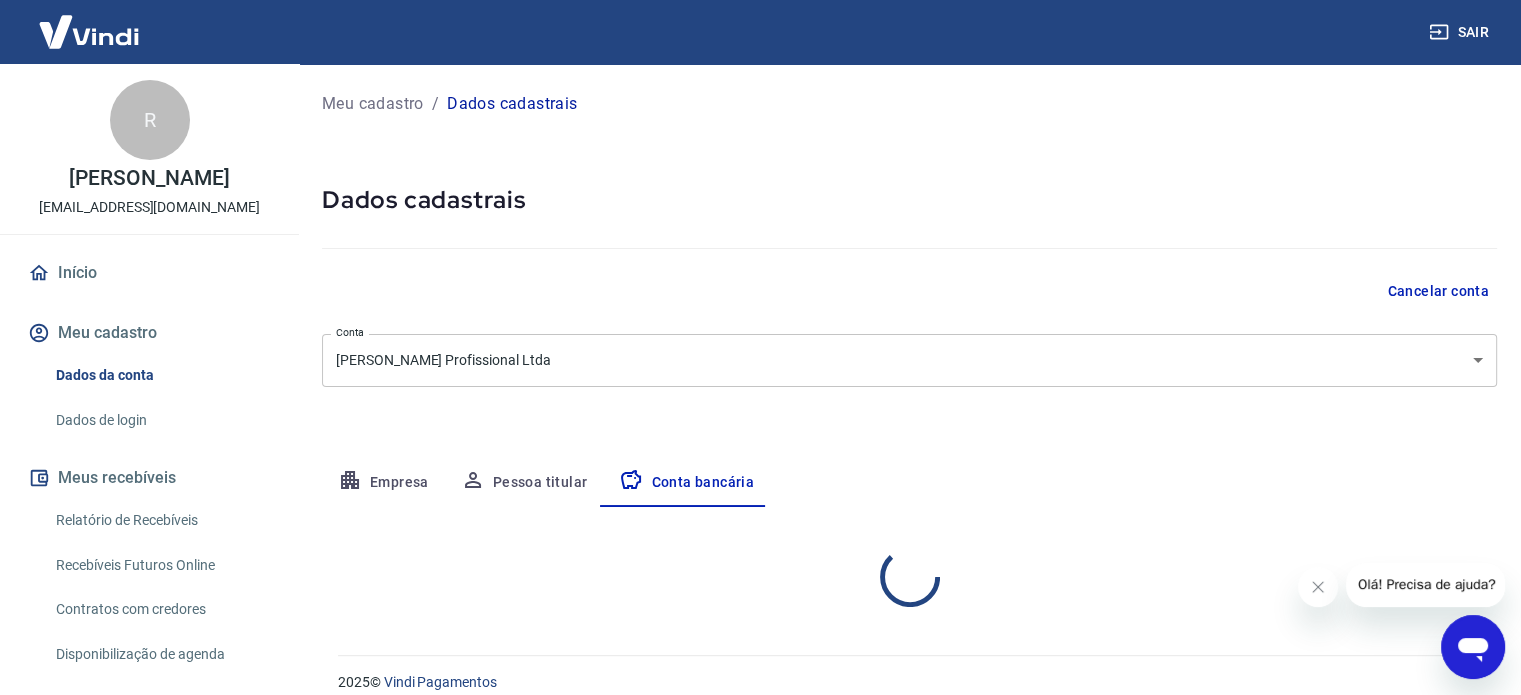 select on "1" 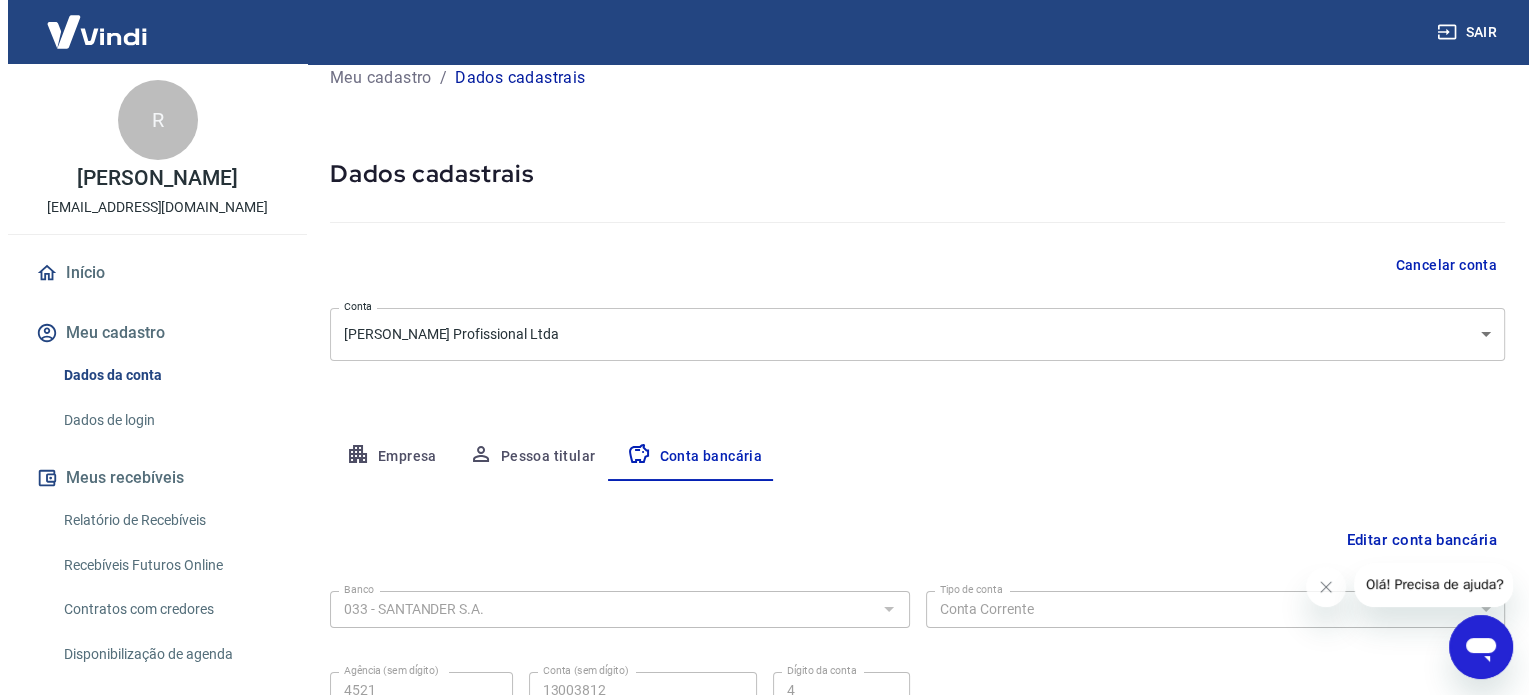 scroll, scrollTop: 0, scrollLeft: 0, axis: both 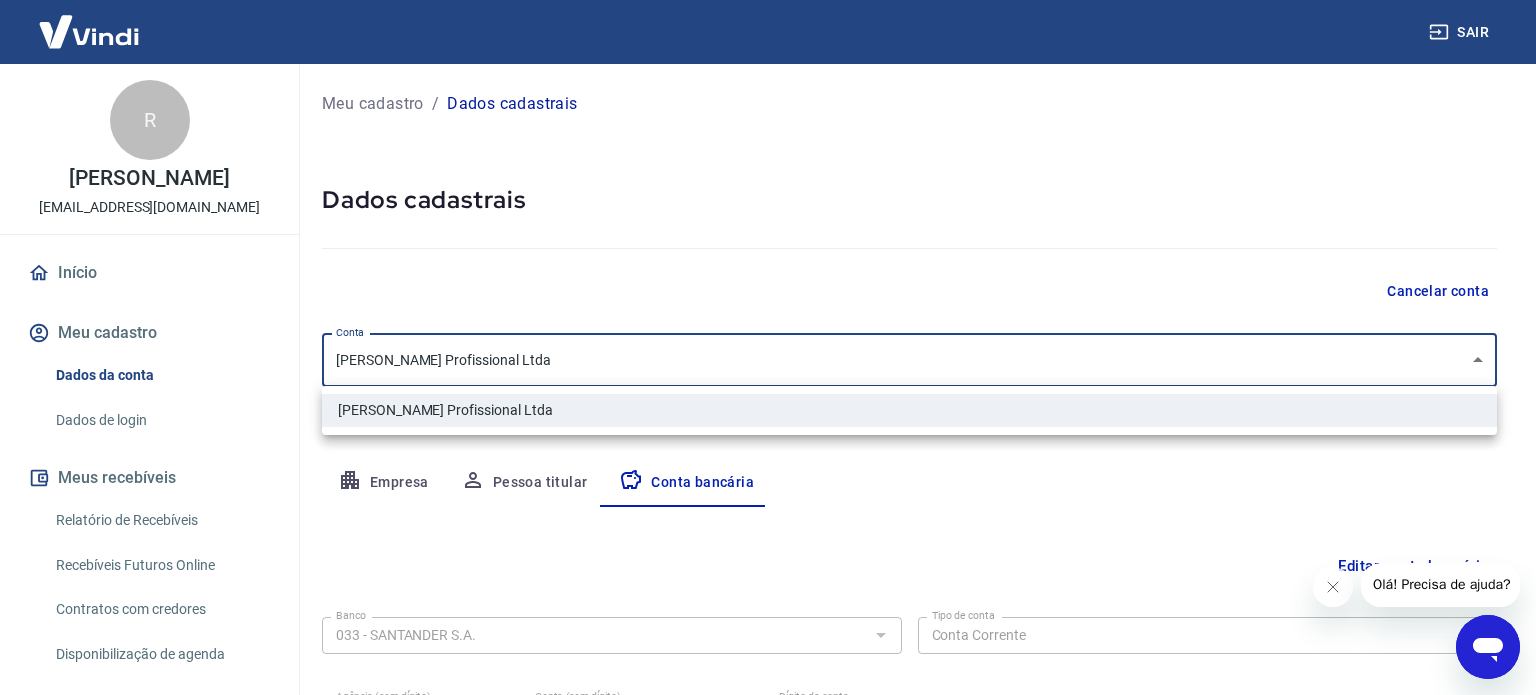 click on "Sair R Rafael Thompson Venancio comercial@thompsonpro.com.br Início Meu cadastro Dados da conta Dados de login Meus recebíveis Relatório de Recebíveis Recebíveis Futuros Online Contratos com credores Disponibilização de agenda Segurança Fale conosco Meu cadastro / Dados cadastrais Dados cadastrais Cancelar conta Conta Thompson Profissional Ltda [object Object] Conta Empresa Pessoa titular Conta bancária Editar conta bancária Banco 033 - SANTANDER S.A. Banco Tipo de conta Conta Corrente Conta Poupança Tipo de conta Agência (sem dígito) 4521 Agência (sem dígito) Conta (sem dígito) 13003812 Conta (sem dígito) Dígito da conta 4 Dígito da conta Se o dígito for x, use 0 (zero) Atenção Ao cadastrar uma nova conta bancária, faremos um crédito de valor simbólico na conta bancária informada. Este crédito é apenas para verificação de segurança e será feito automaticamente após a alteração da conta. Salvar Cancelar 2025  ©   Vindi Pagamentos Thompson Profissional Ltda" at bounding box center [768, 347] 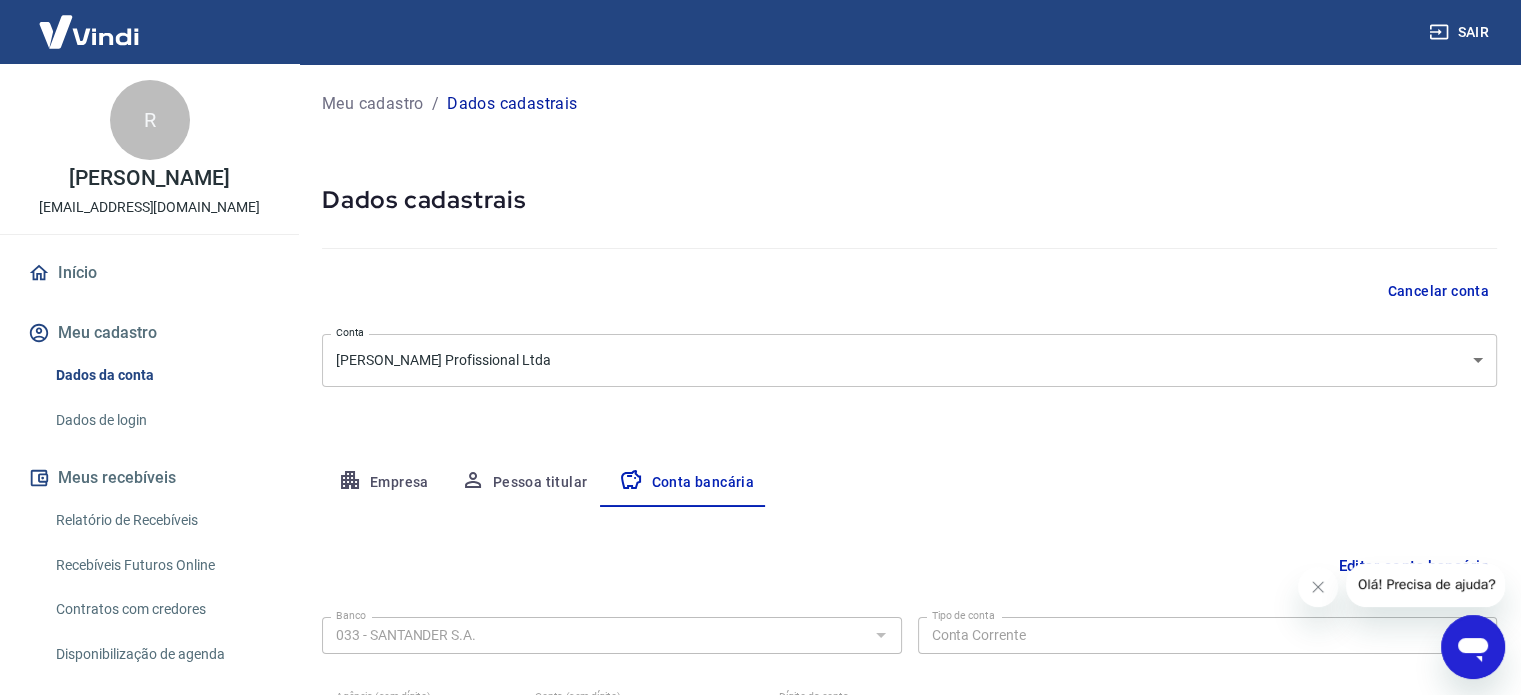 click on "Cancelar conta" at bounding box center (909, 291) 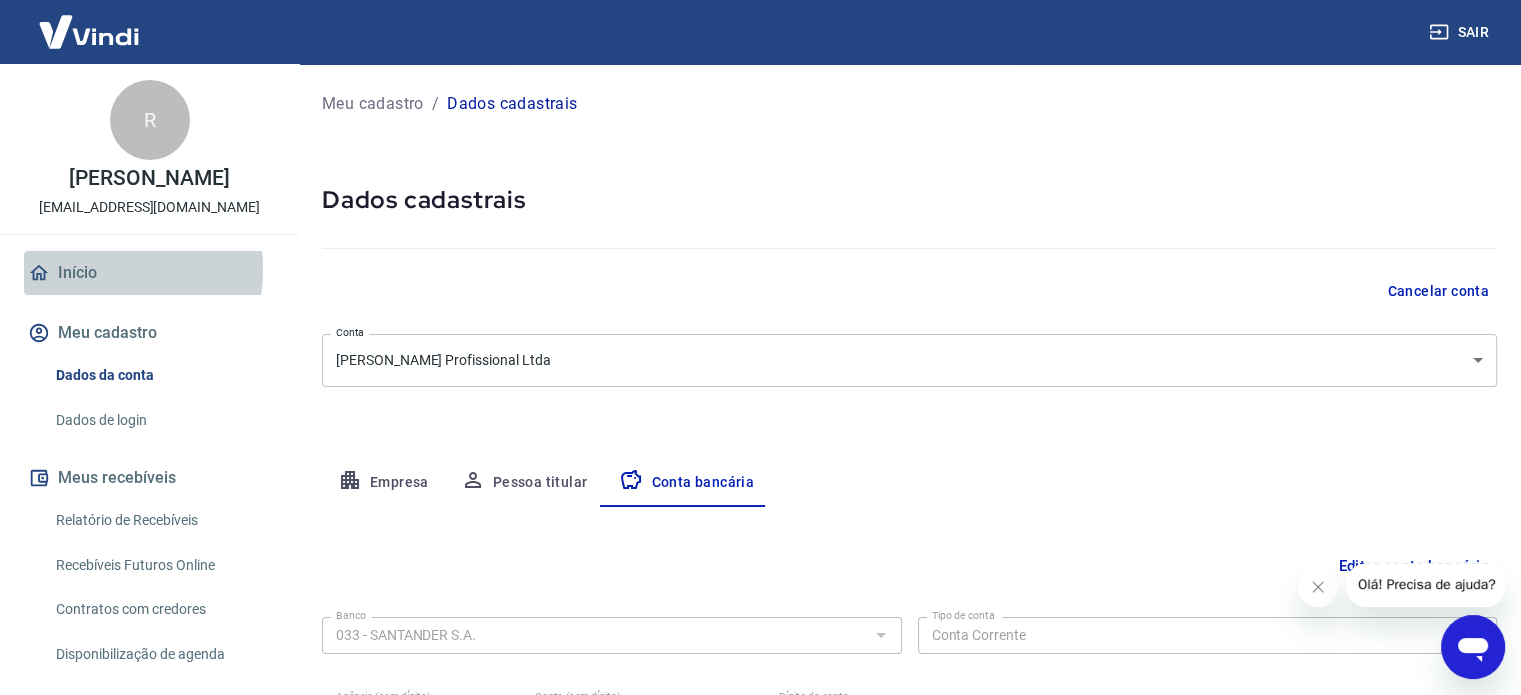click on "Início" at bounding box center (149, 273) 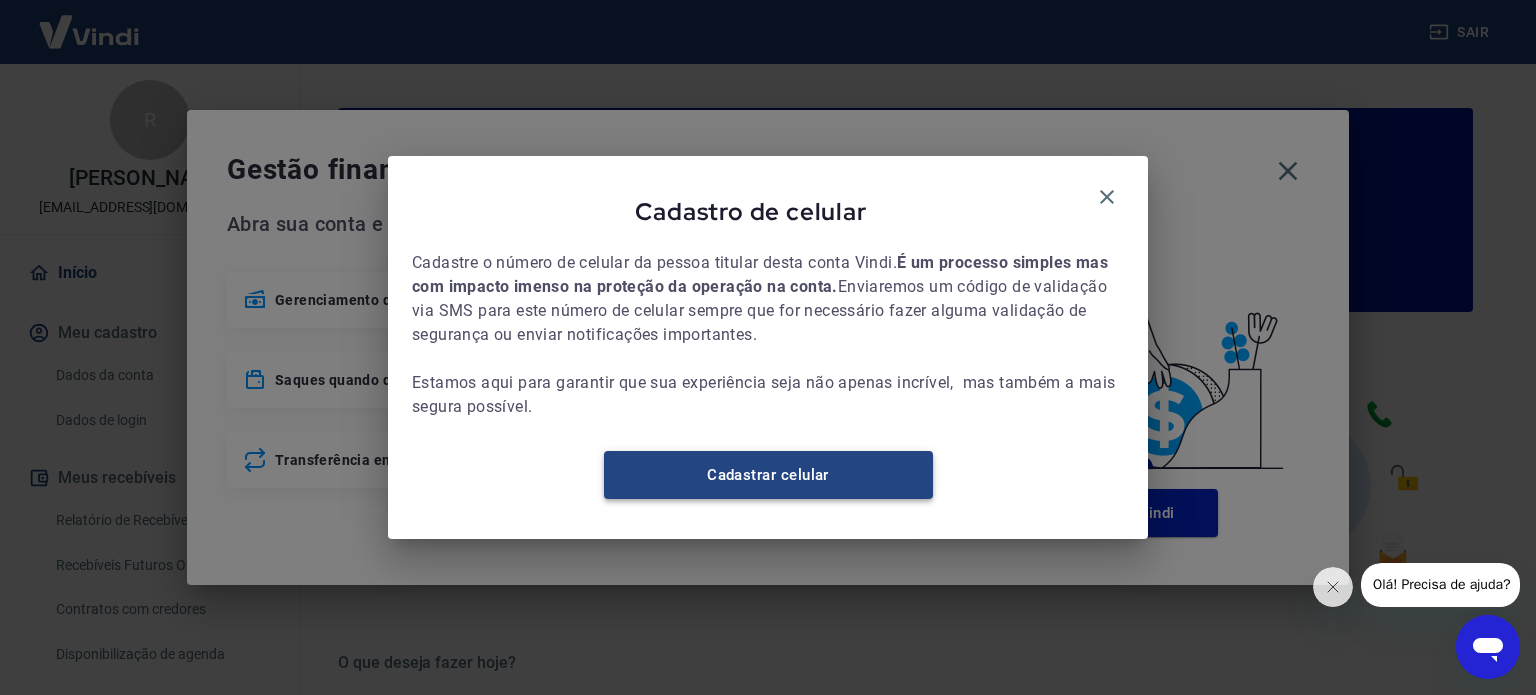 click on "Cadastrar celular" at bounding box center [768, 475] 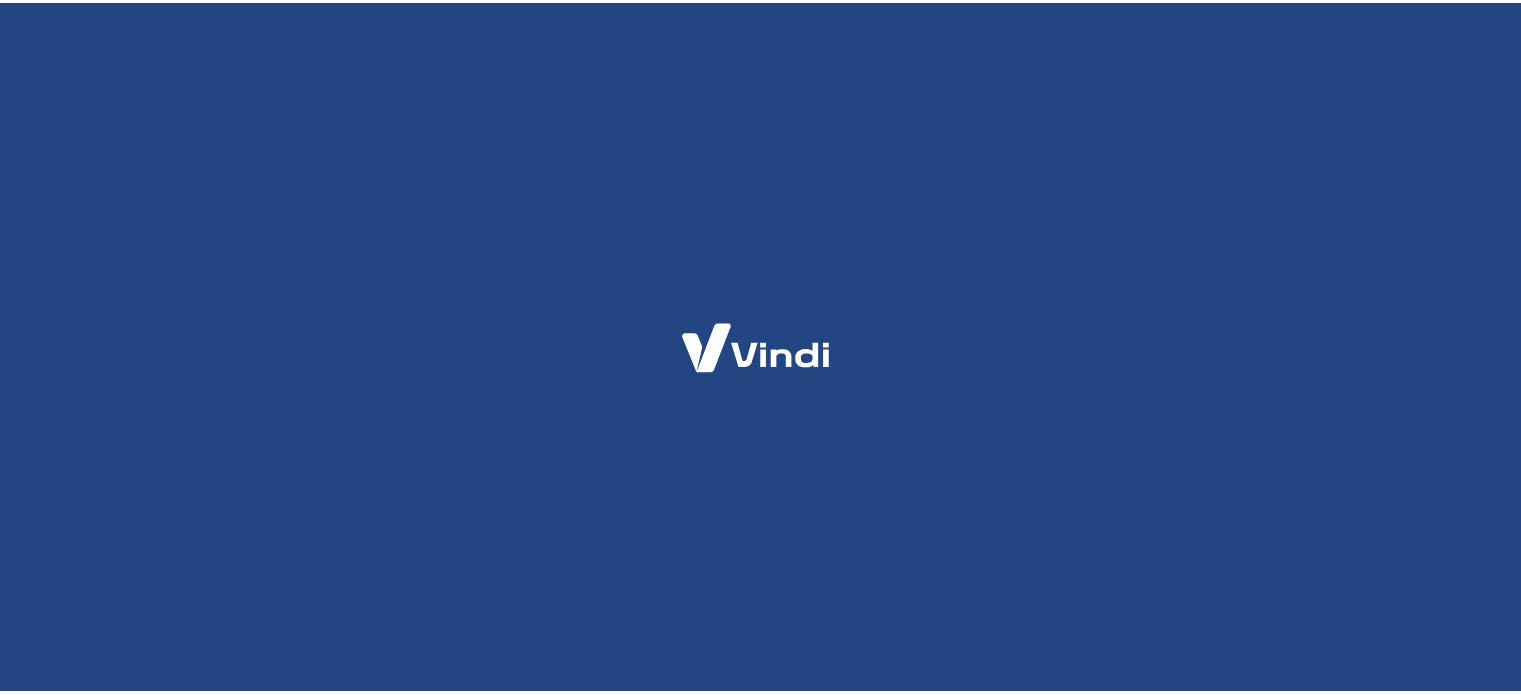 scroll, scrollTop: 0, scrollLeft: 0, axis: both 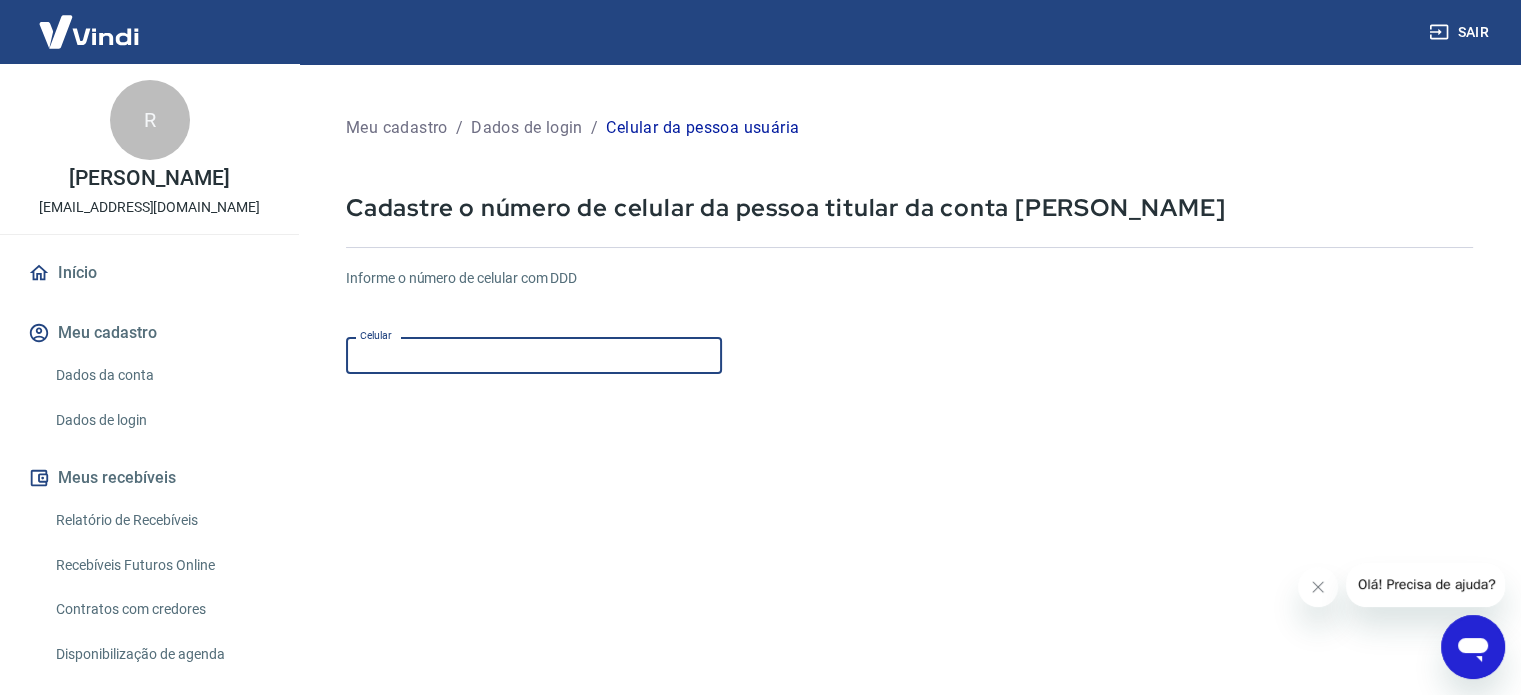 click on "Celular" at bounding box center (534, 355) 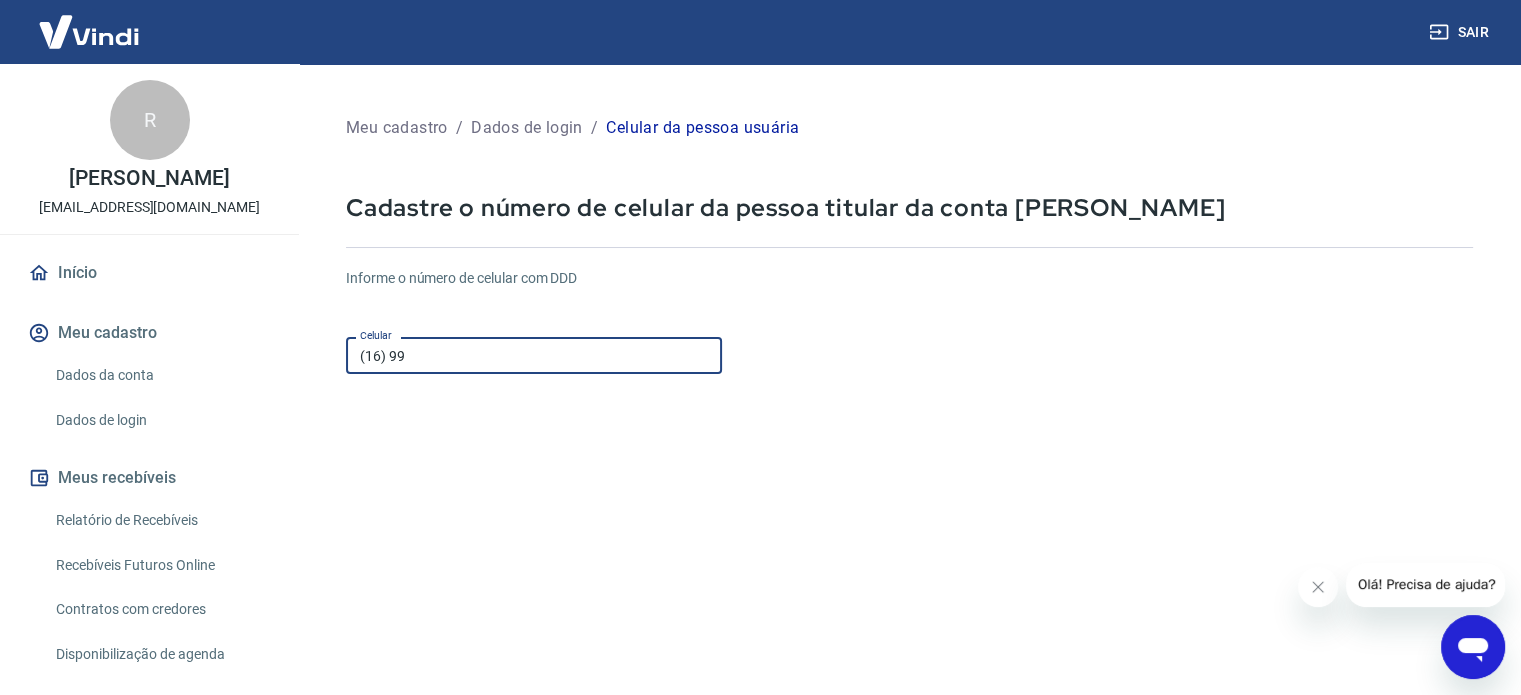 scroll, scrollTop: 0, scrollLeft: 0, axis: both 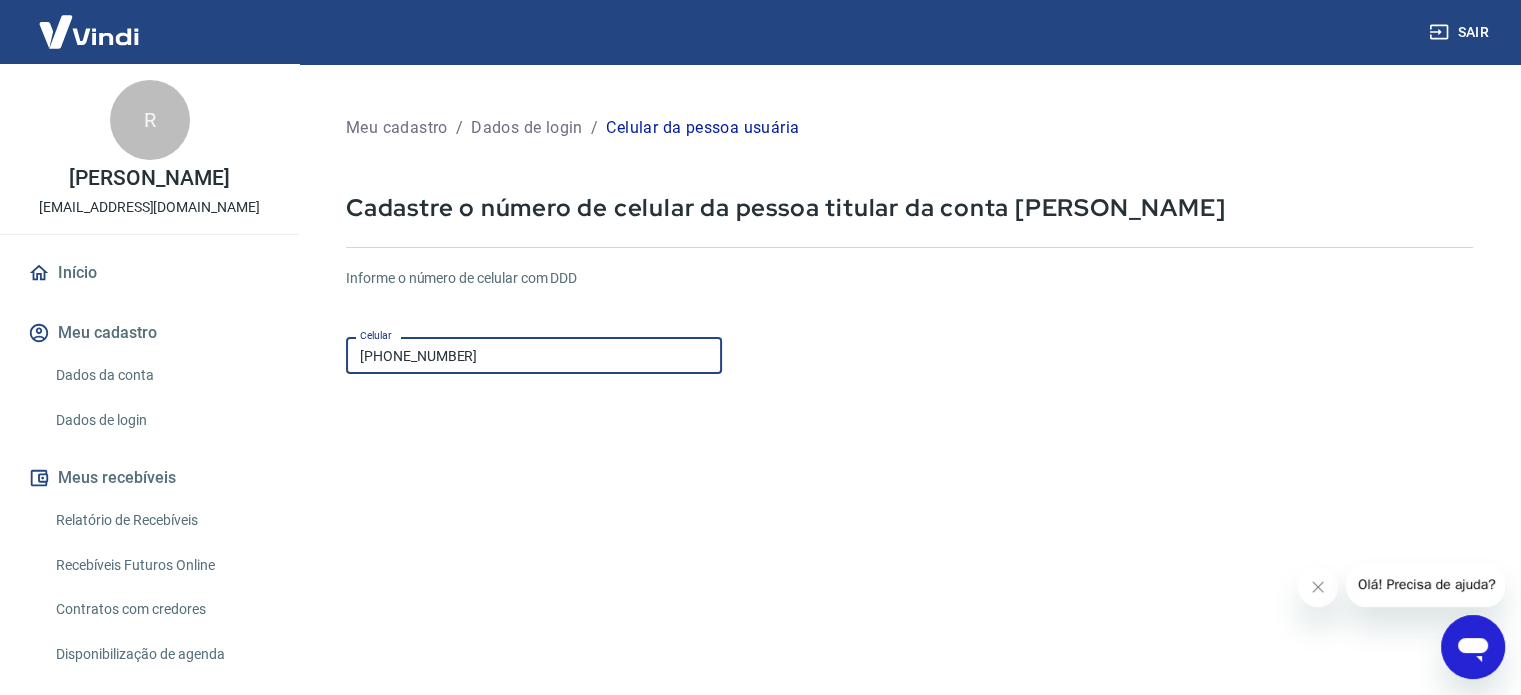 type on "(16) 99963-1777" 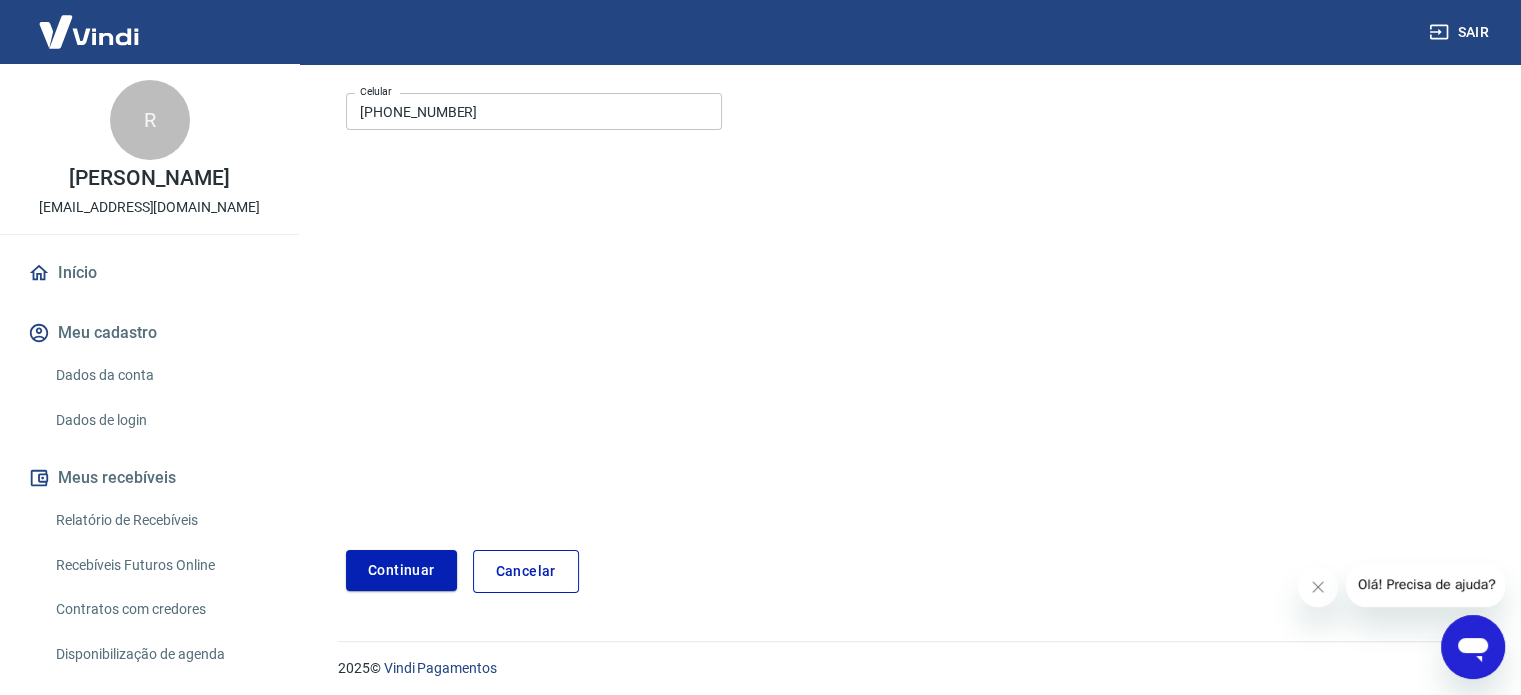 scroll, scrollTop: 251, scrollLeft: 0, axis: vertical 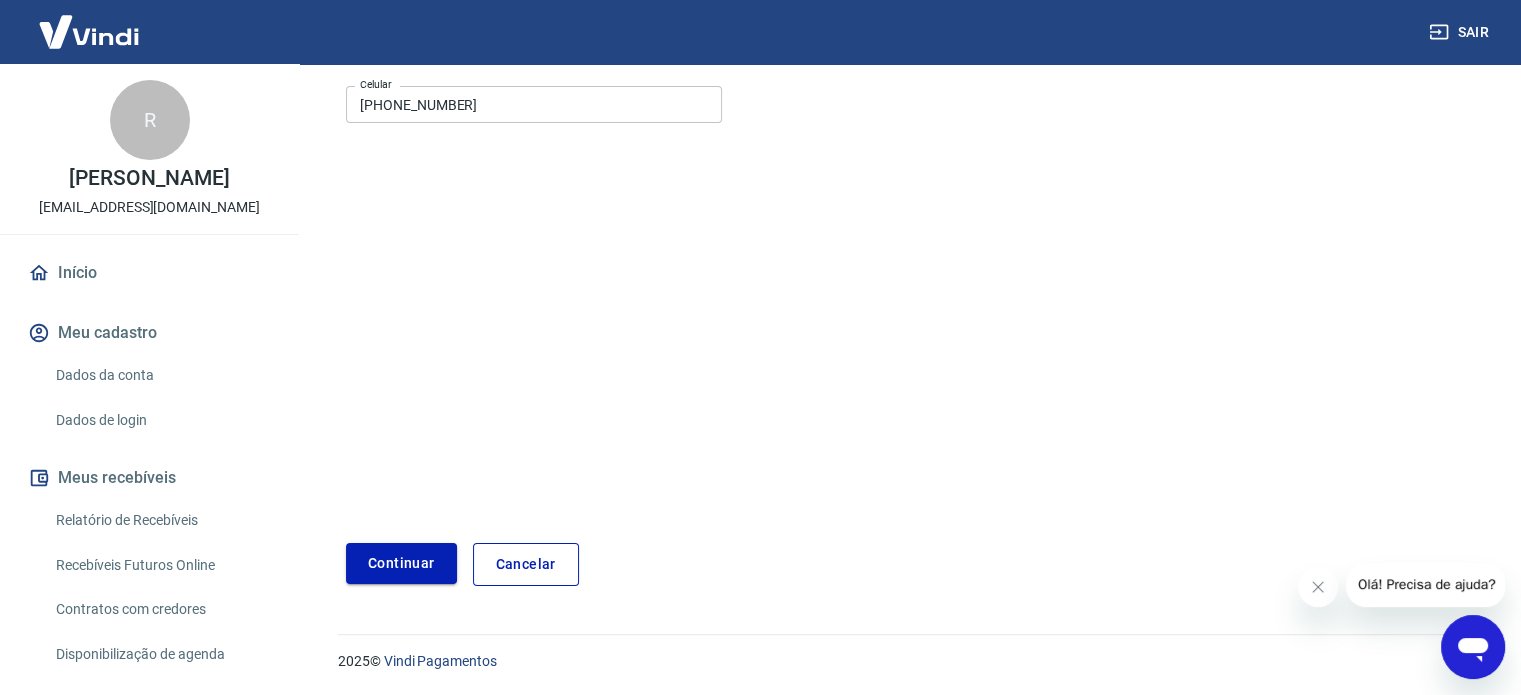 click on "Continuar" at bounding box center (401, 563) 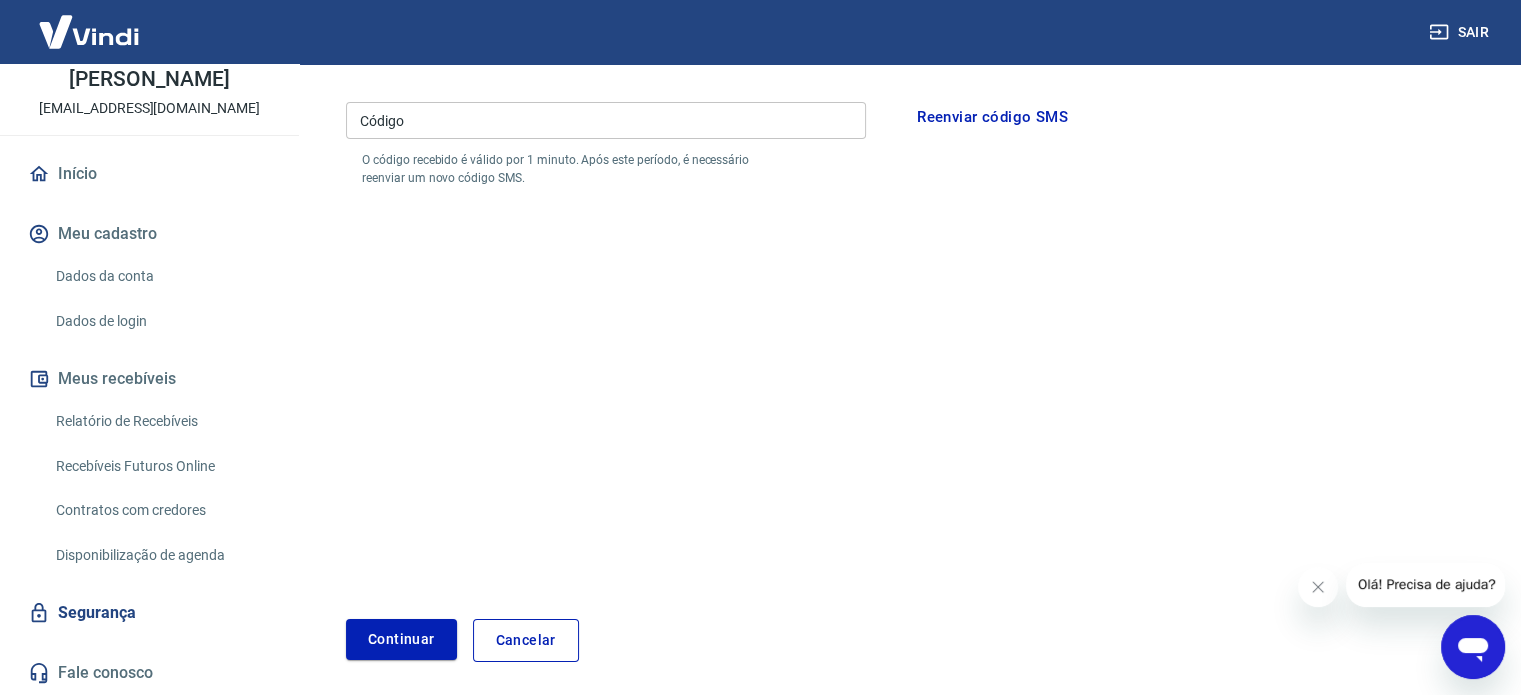 scroll, scrollTop: 120, scrollLeft: 0, axis: vertical 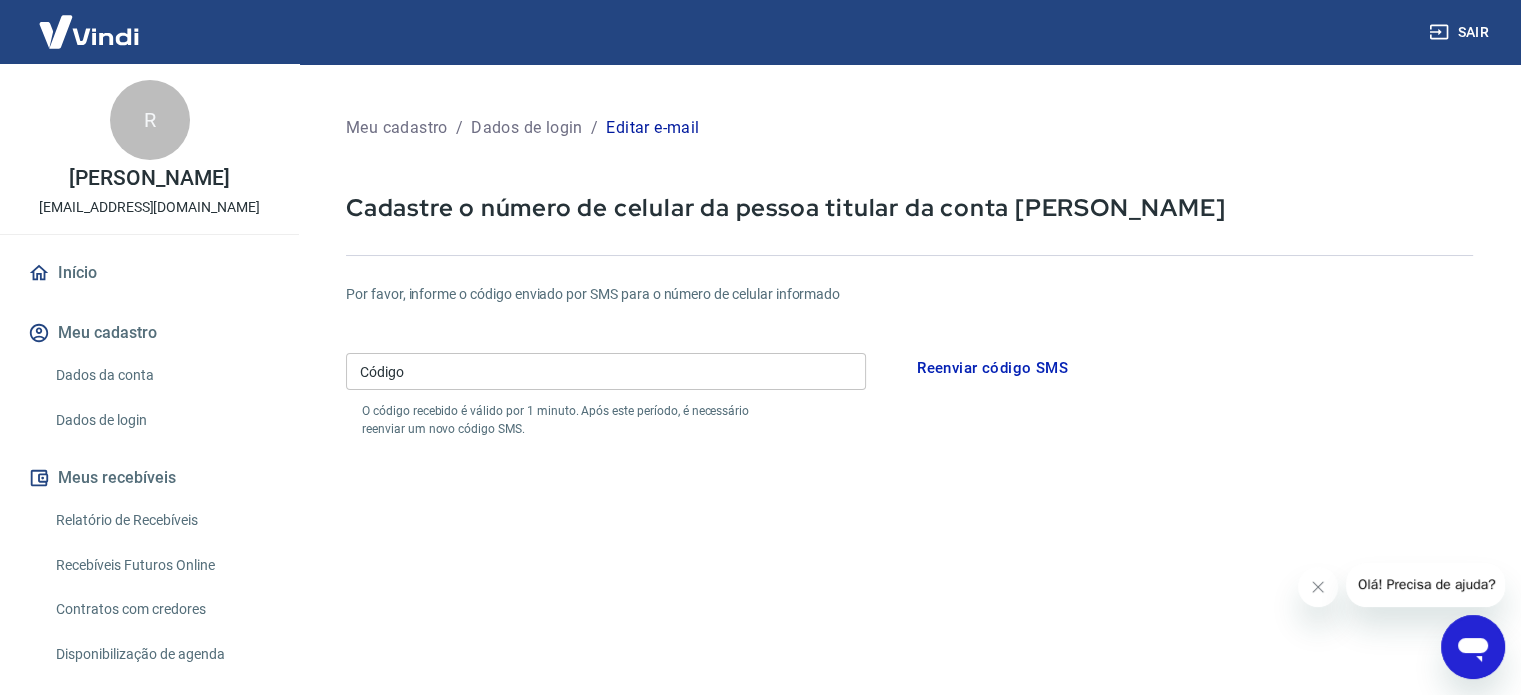 click on "Reenviar código SMS" at bounding box center [992, 368] 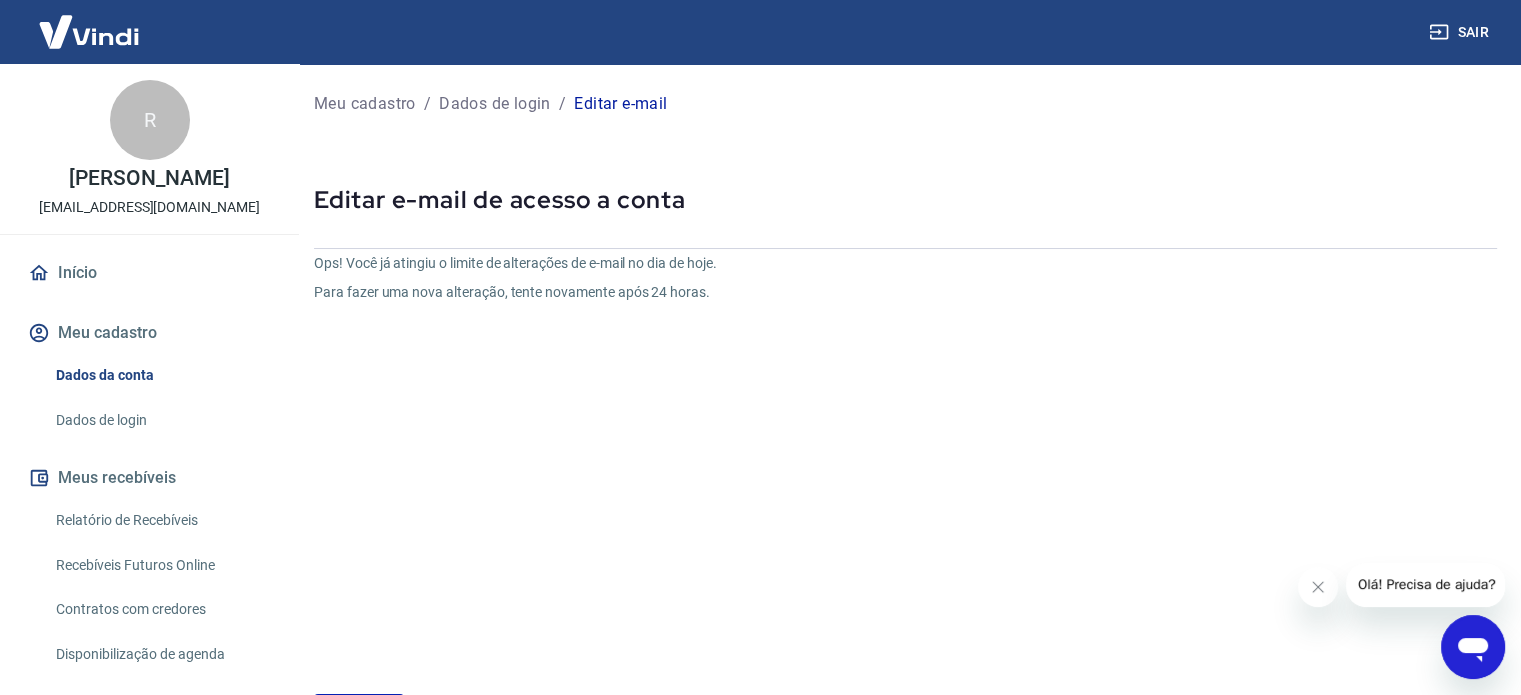click 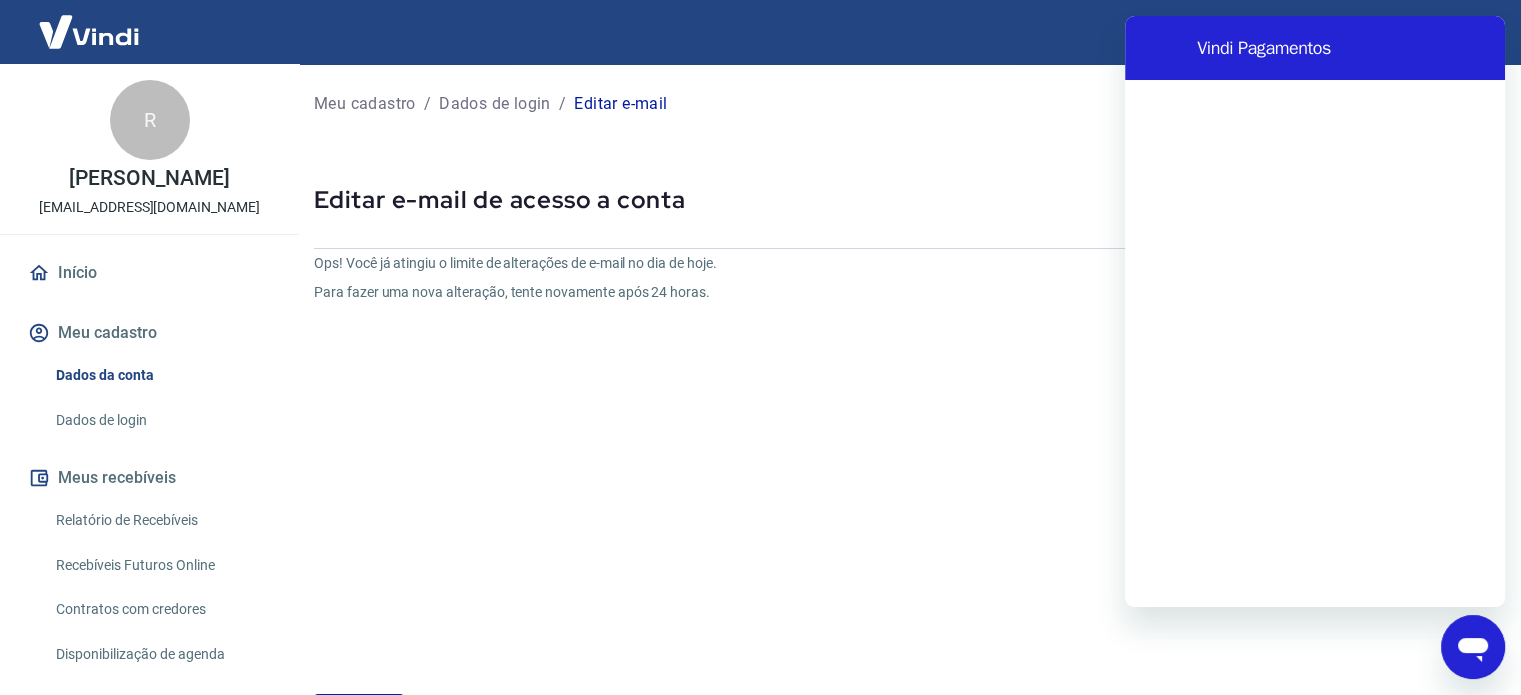 scroll, scrollTop: 0, scrollLeft: 0, axis: both 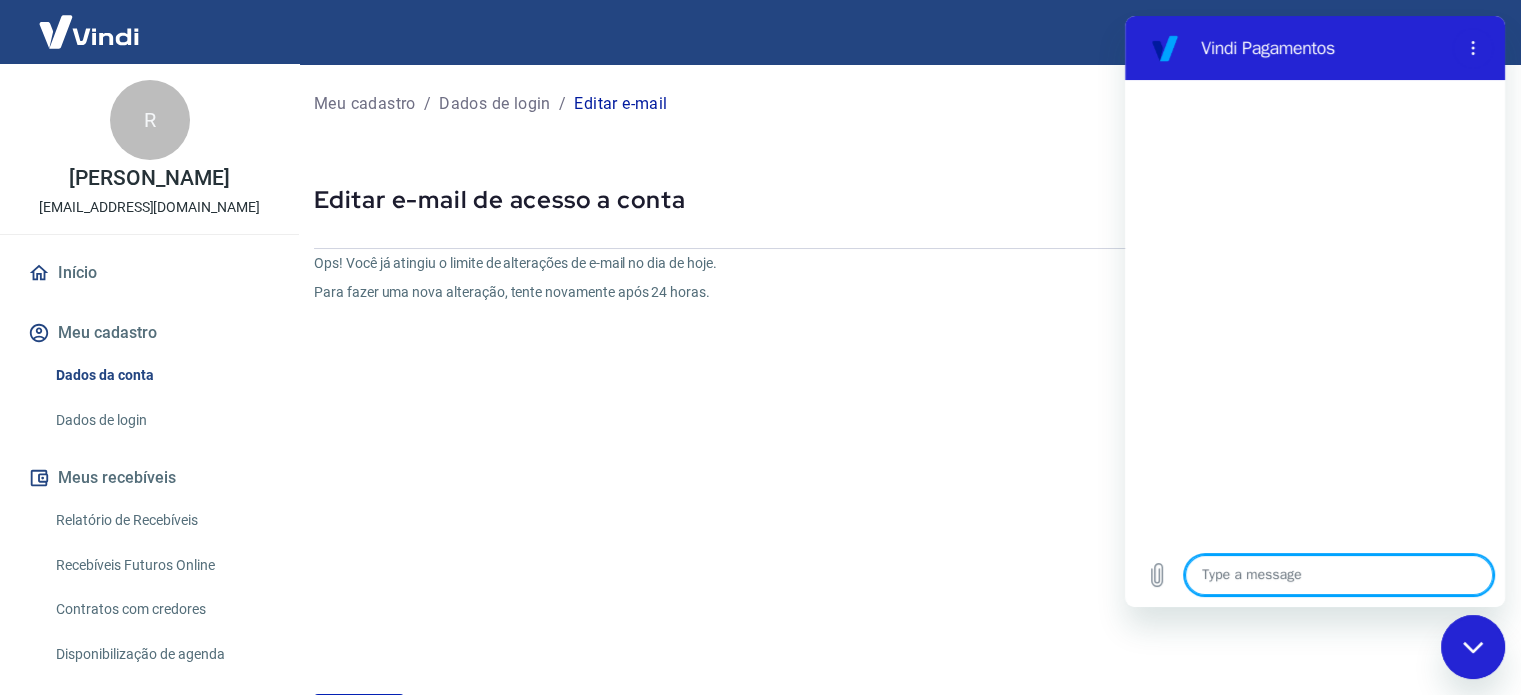 click at bounding box center (1339, 575) 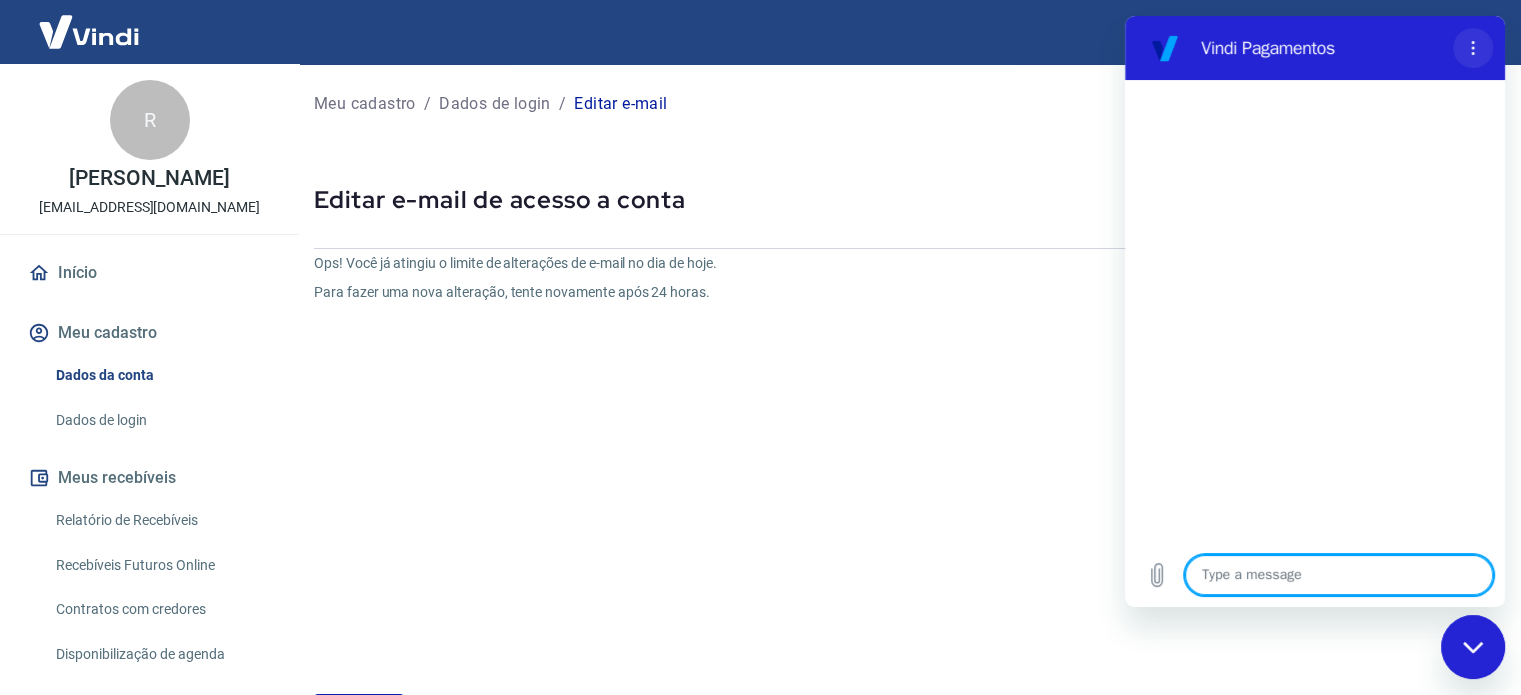 click 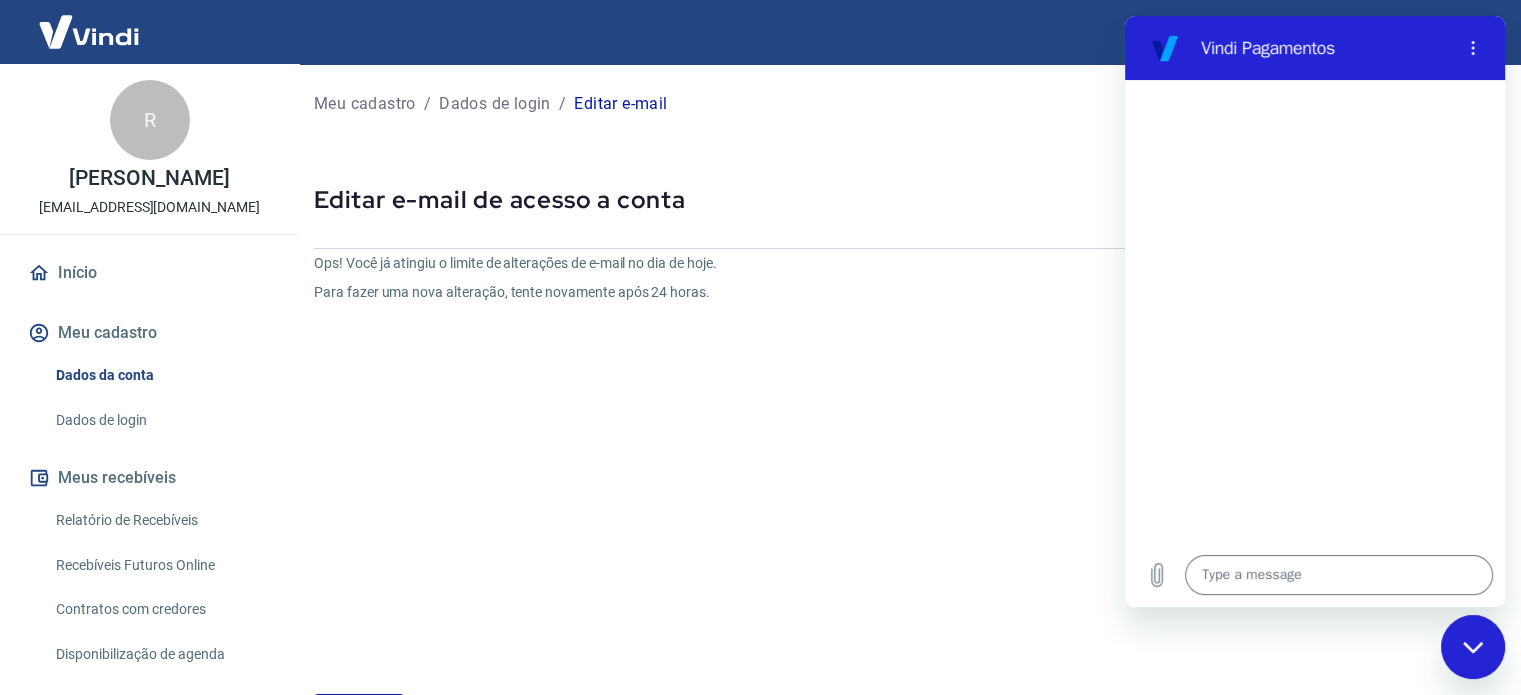 click on "Ops! Você já atingiu o limite de alterações de e-mail no dia de hoje. Para fazer uma nova alteração, tente novamente após 24 horas." at bounding box center (708, 457) 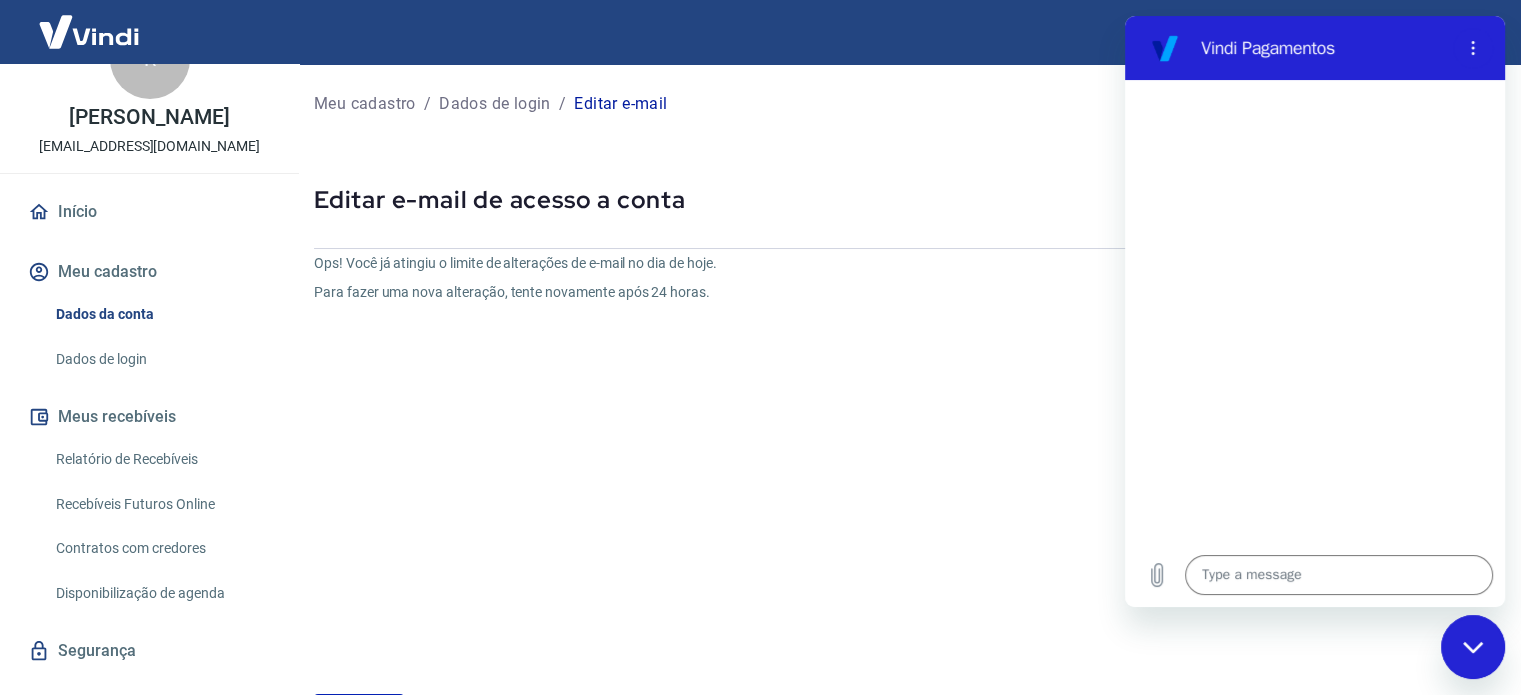 scroll, scrollTop: 120, scrollLeft: 0, axis: vertical 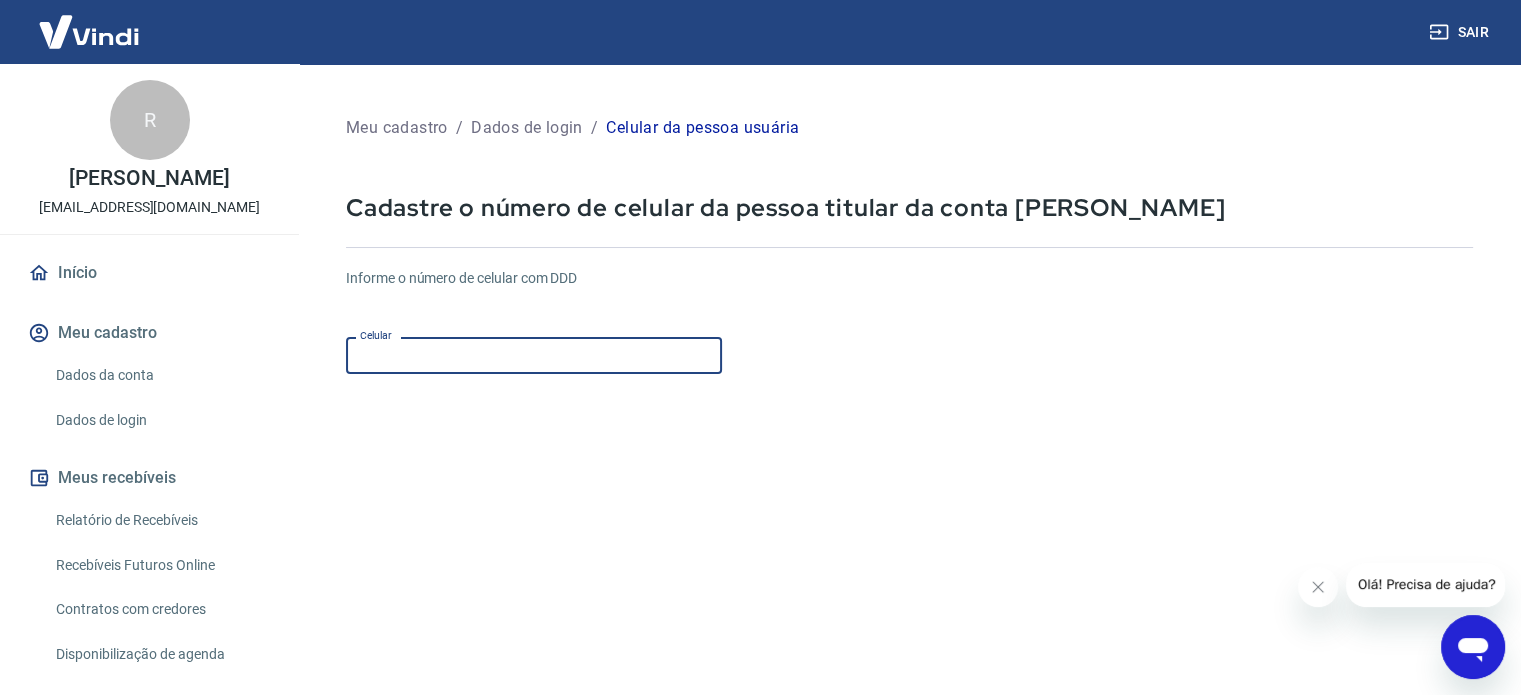 click on "Celular" at bounding box center (534, 355) 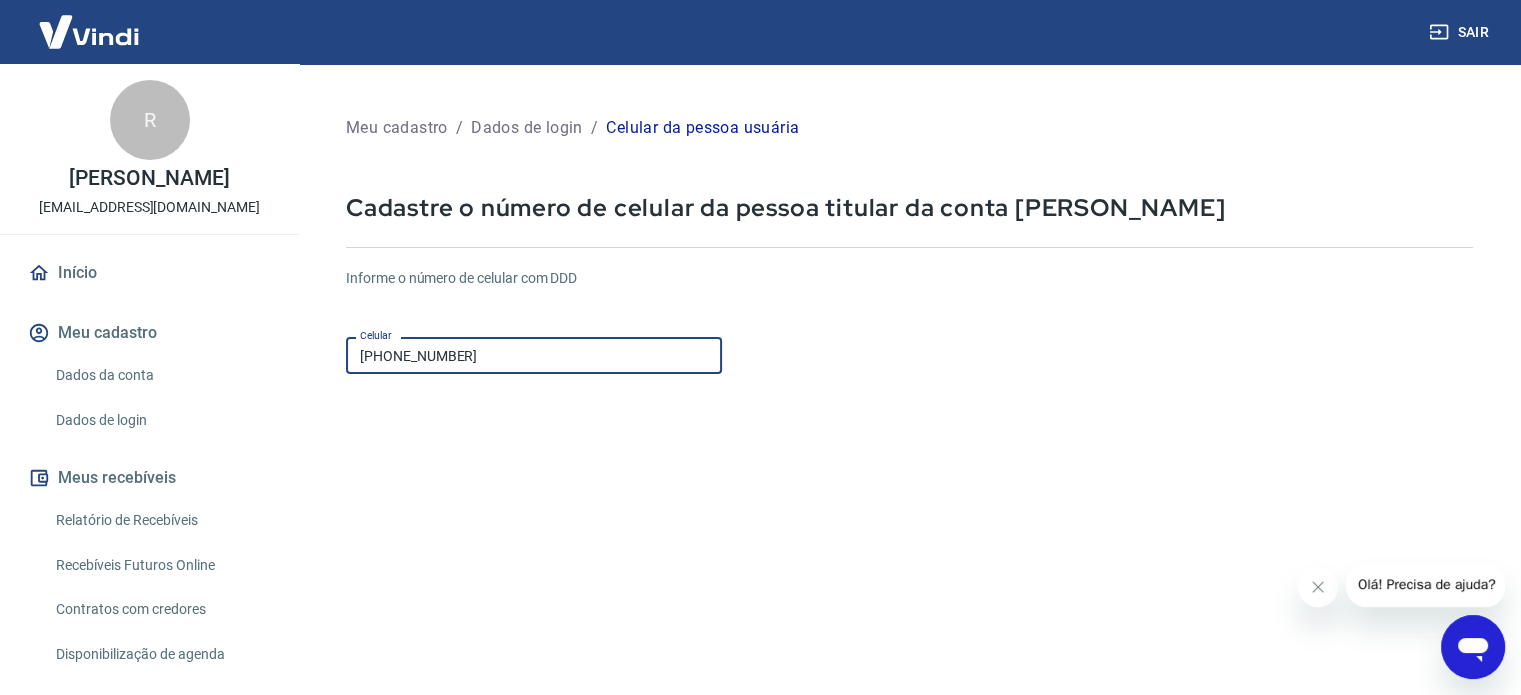 type on "[PHONE_NUMBER]" 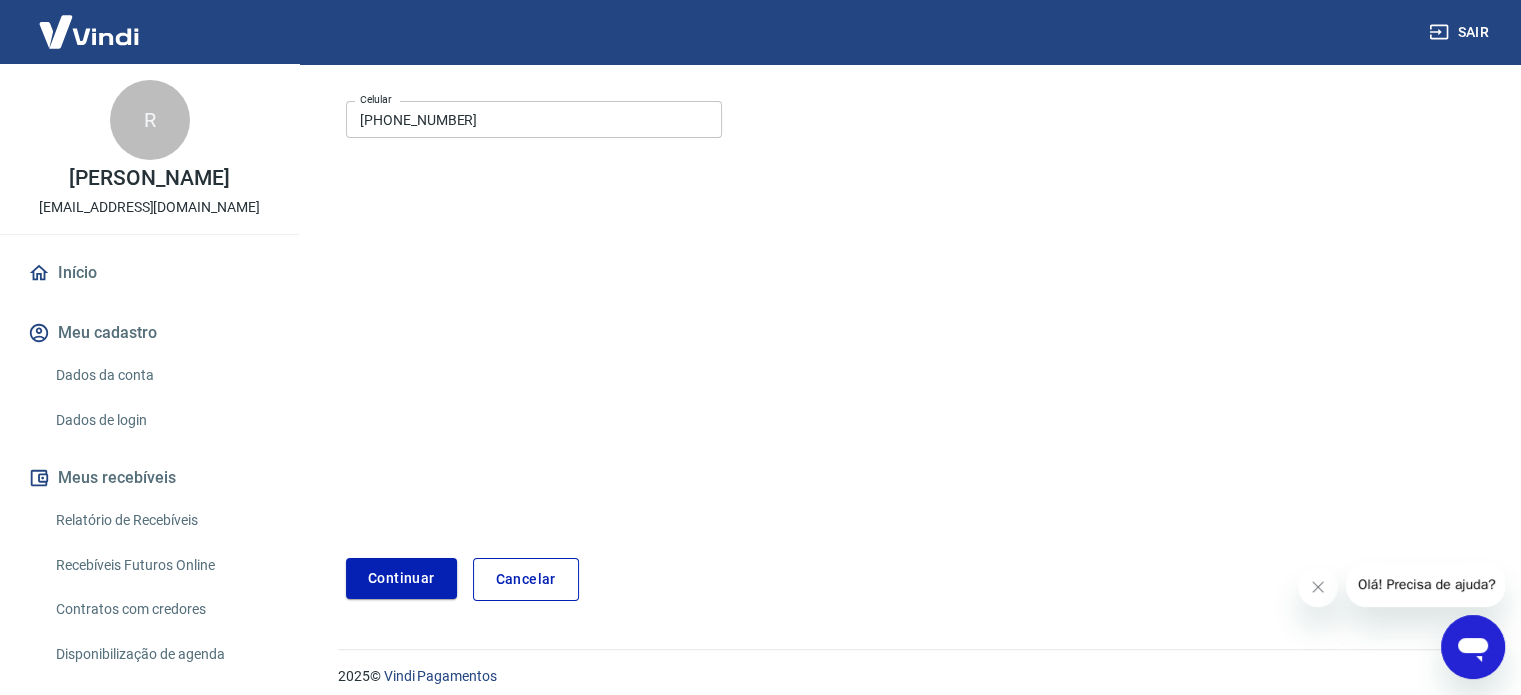 scroll, scrollTop: 251, scrollLeft: 0, axis: vertical 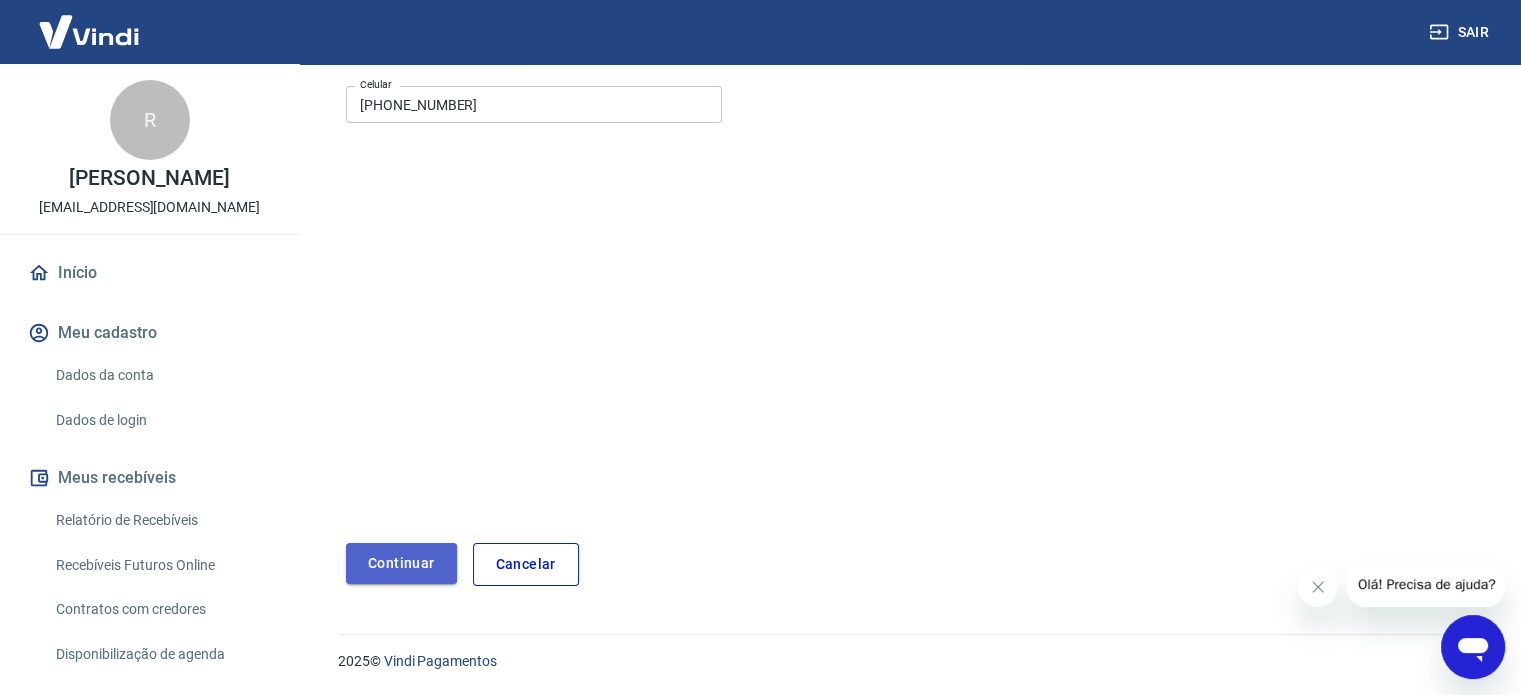 click on "Continuar" at bounding box center (401, 563) 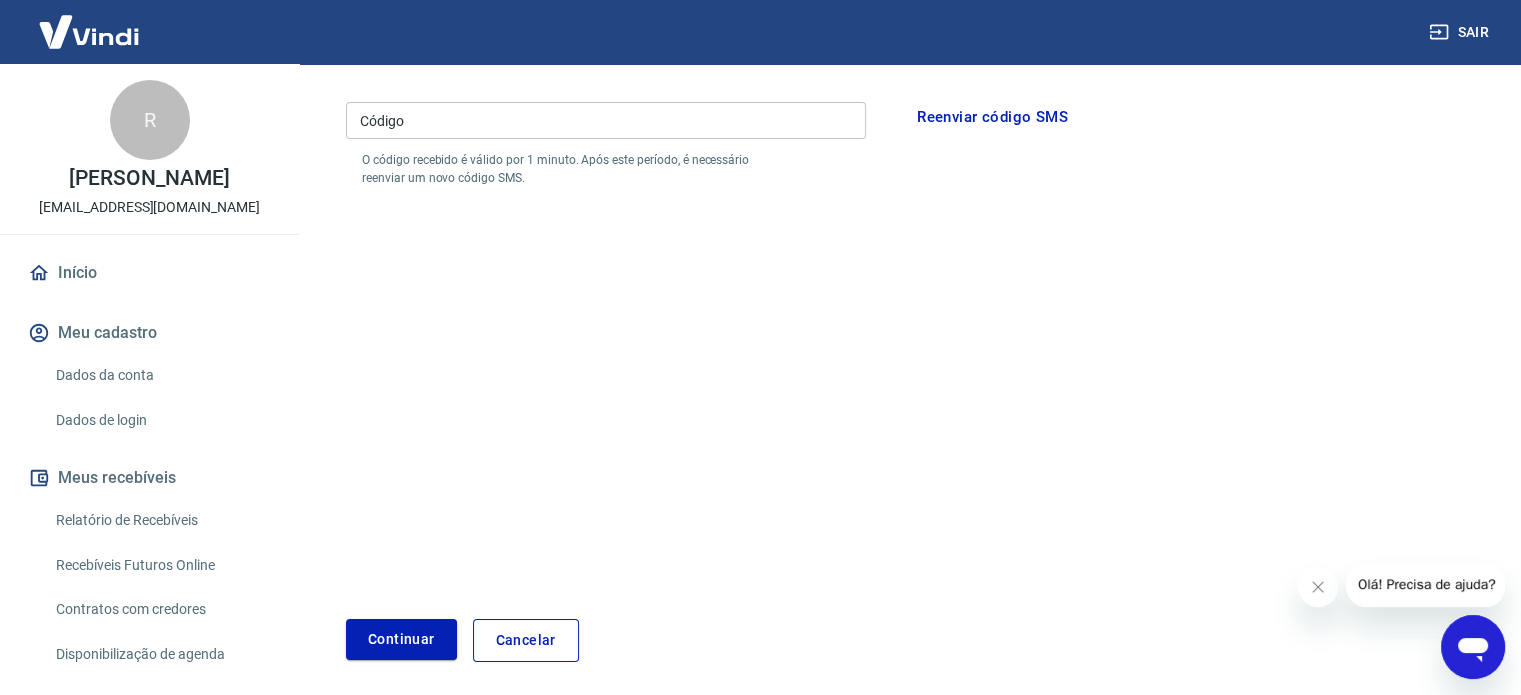 click on "Código" at bounding box center (606, 120) 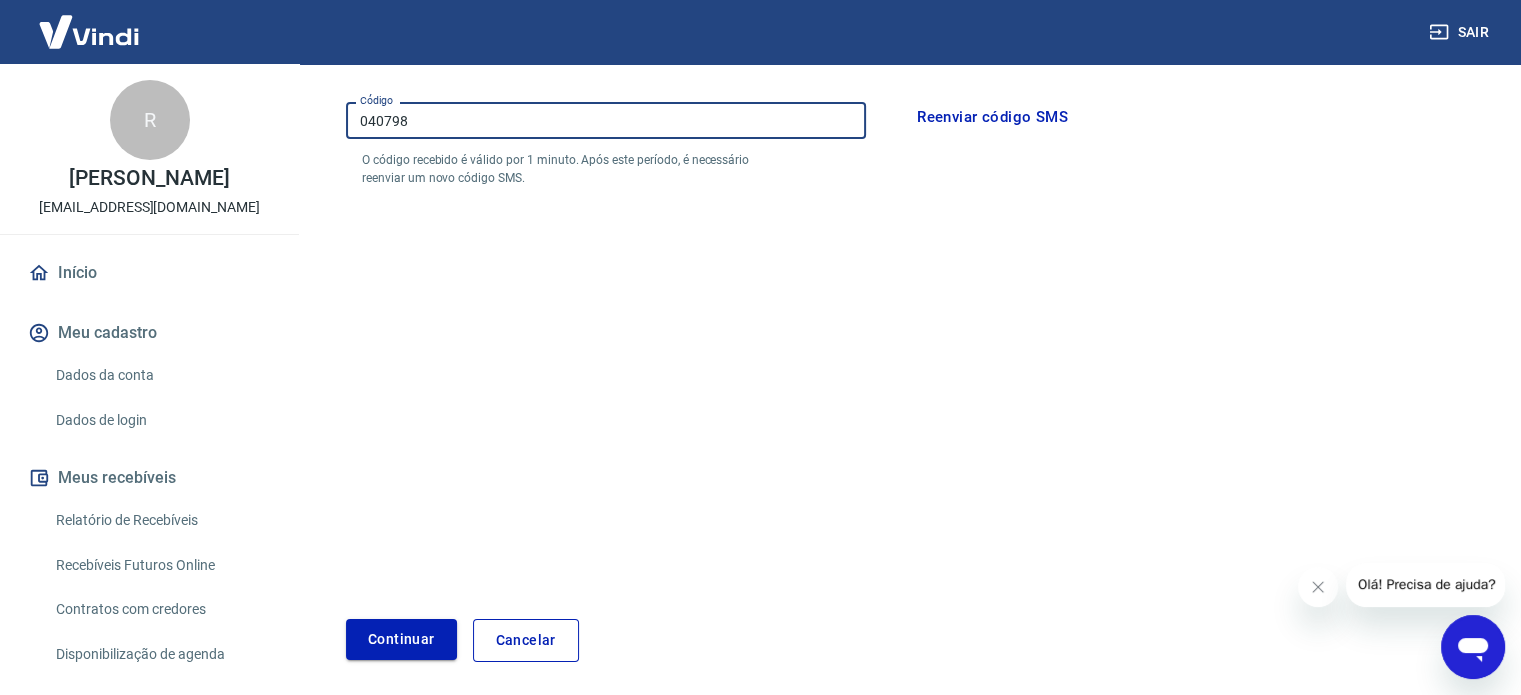 type on "040798" 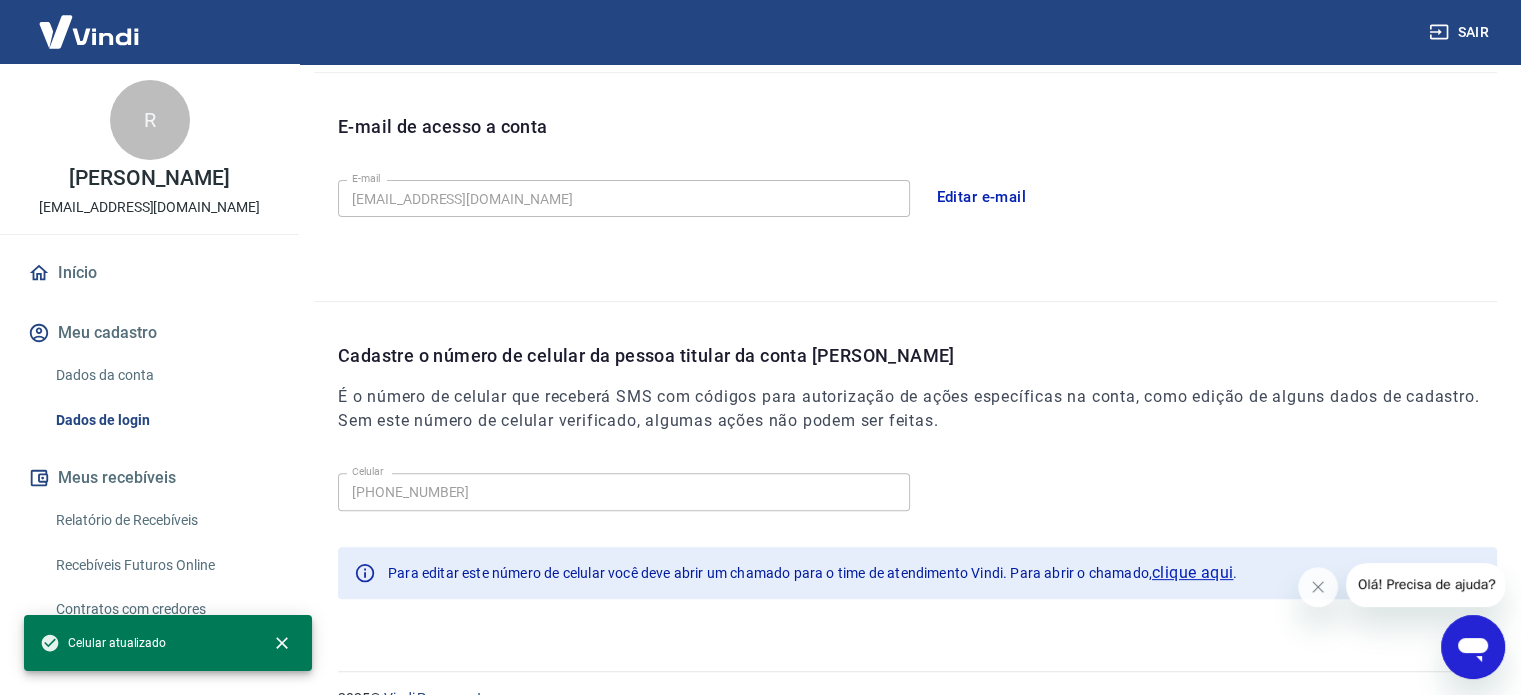 scroll, scrollTop: 568, scrollLeft: 0, axis: vertical 